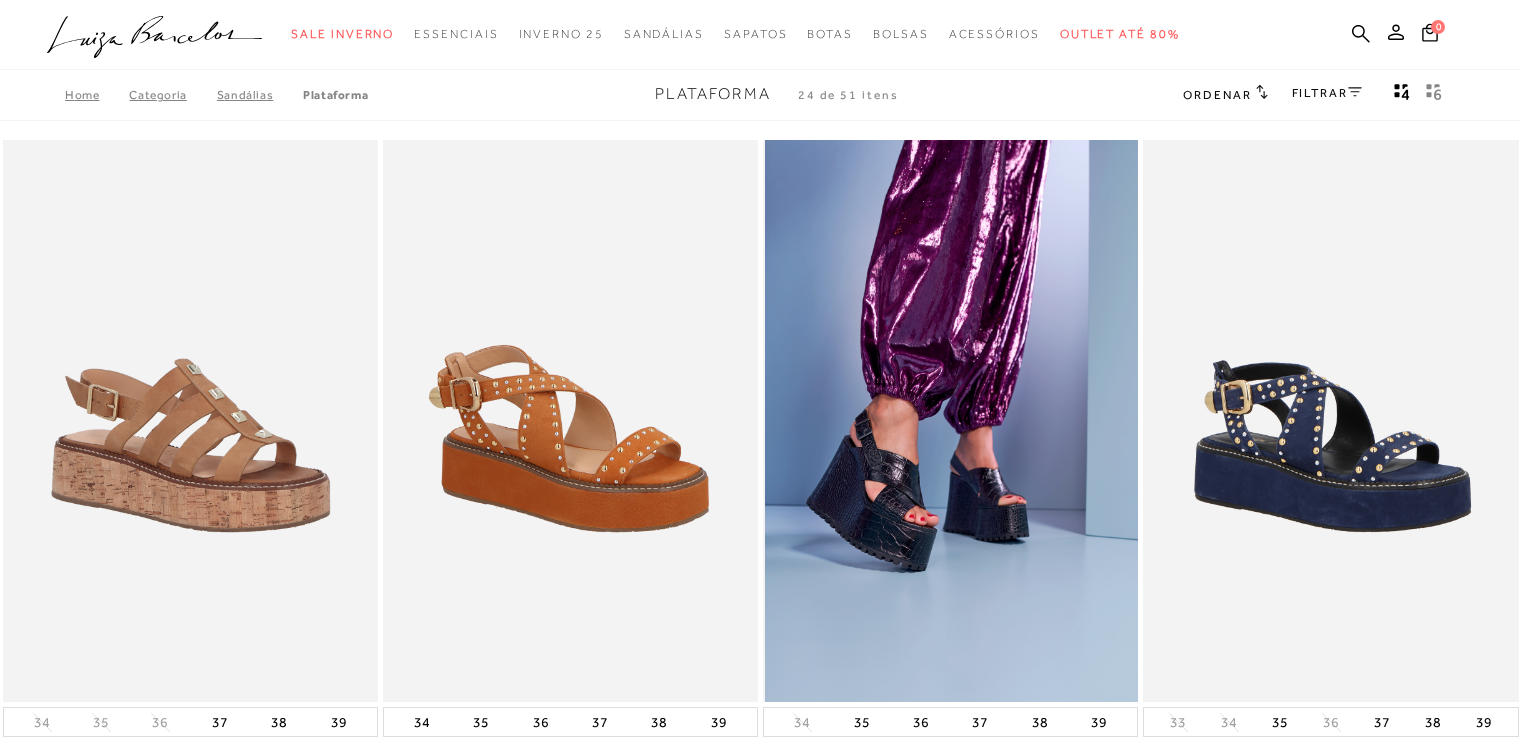 scroll, scrollTop: 0, scrollLeft: 0, axis: both 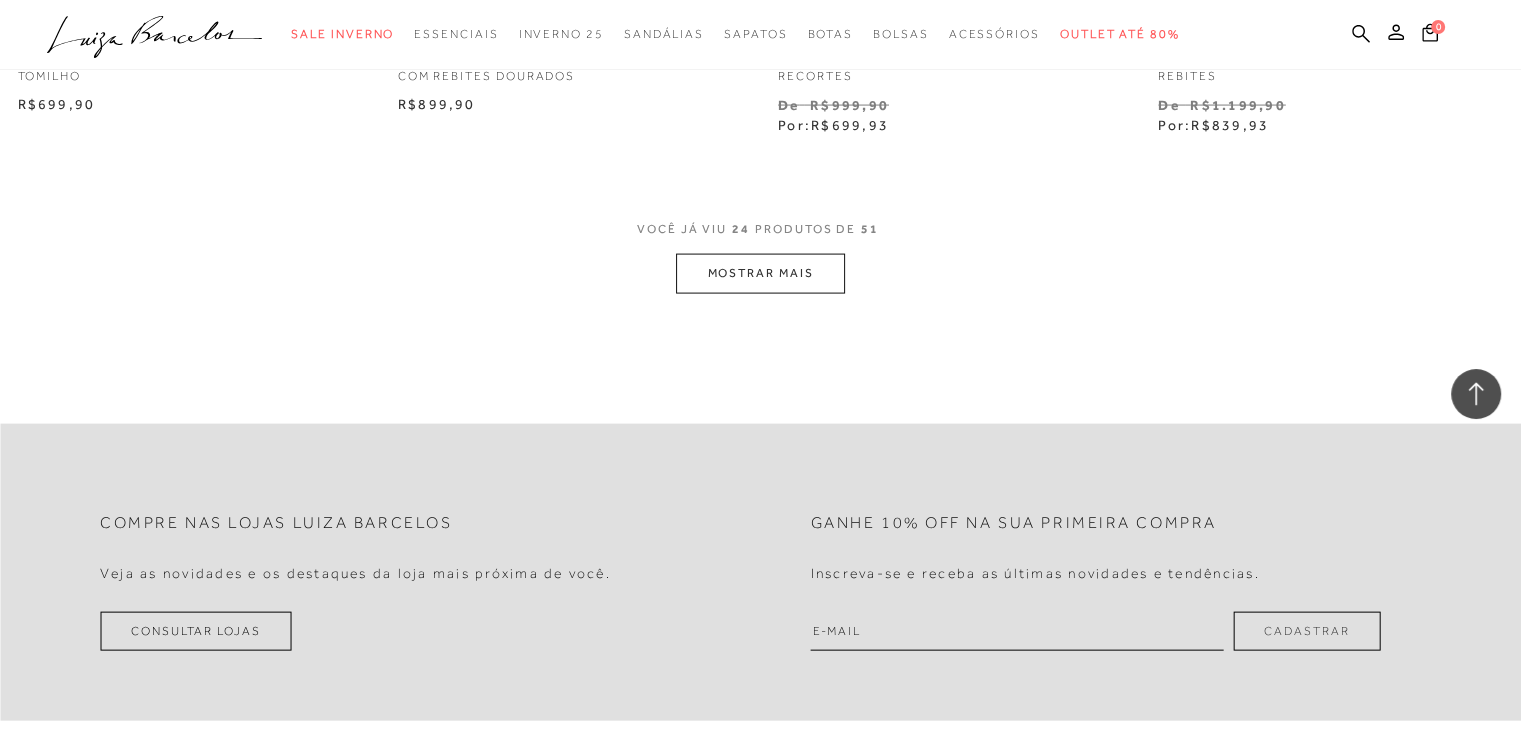 click on "MOSTRAR MAIS" at bounding box center [760, 273] 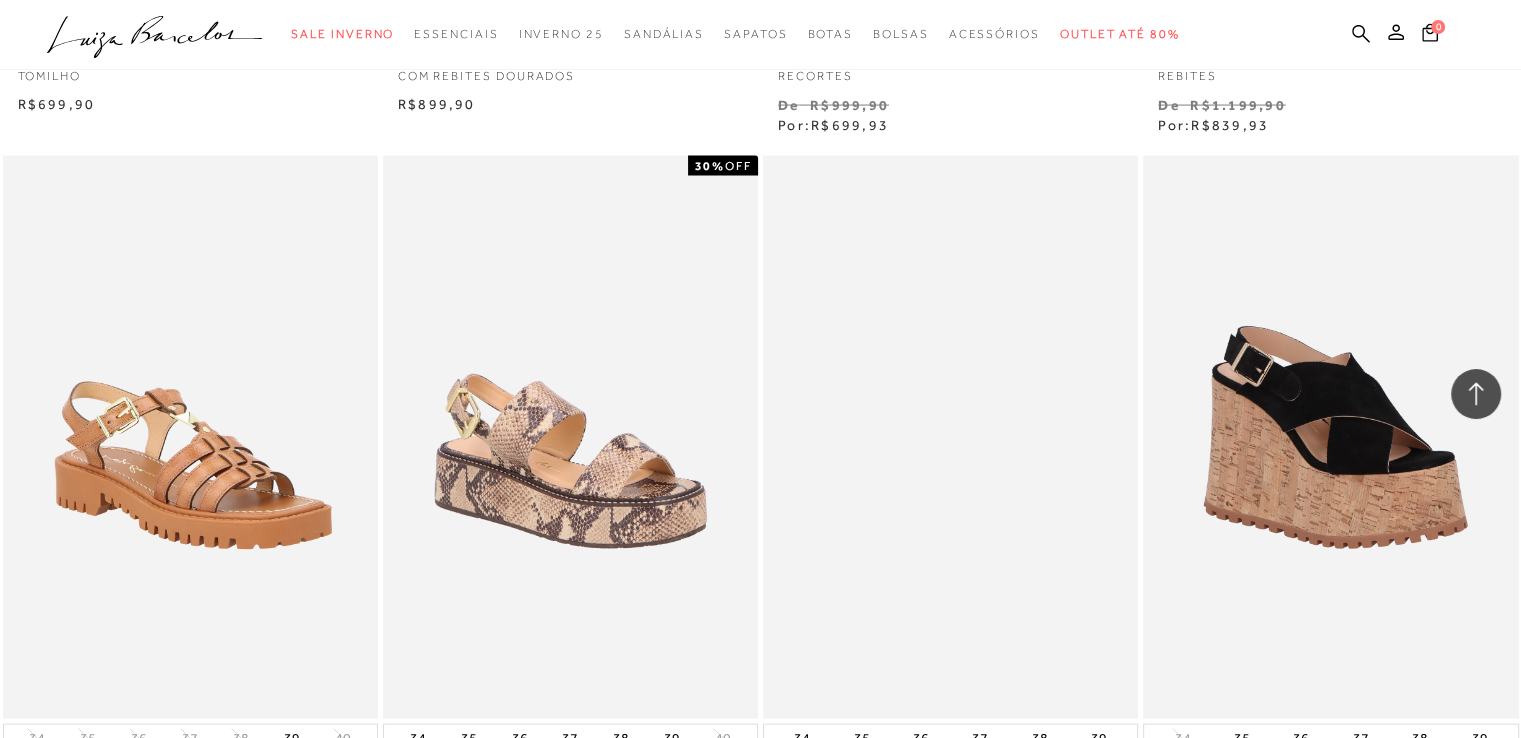 scroll, scrollTop: 4252, scrollLeft: 0, axis: vertical 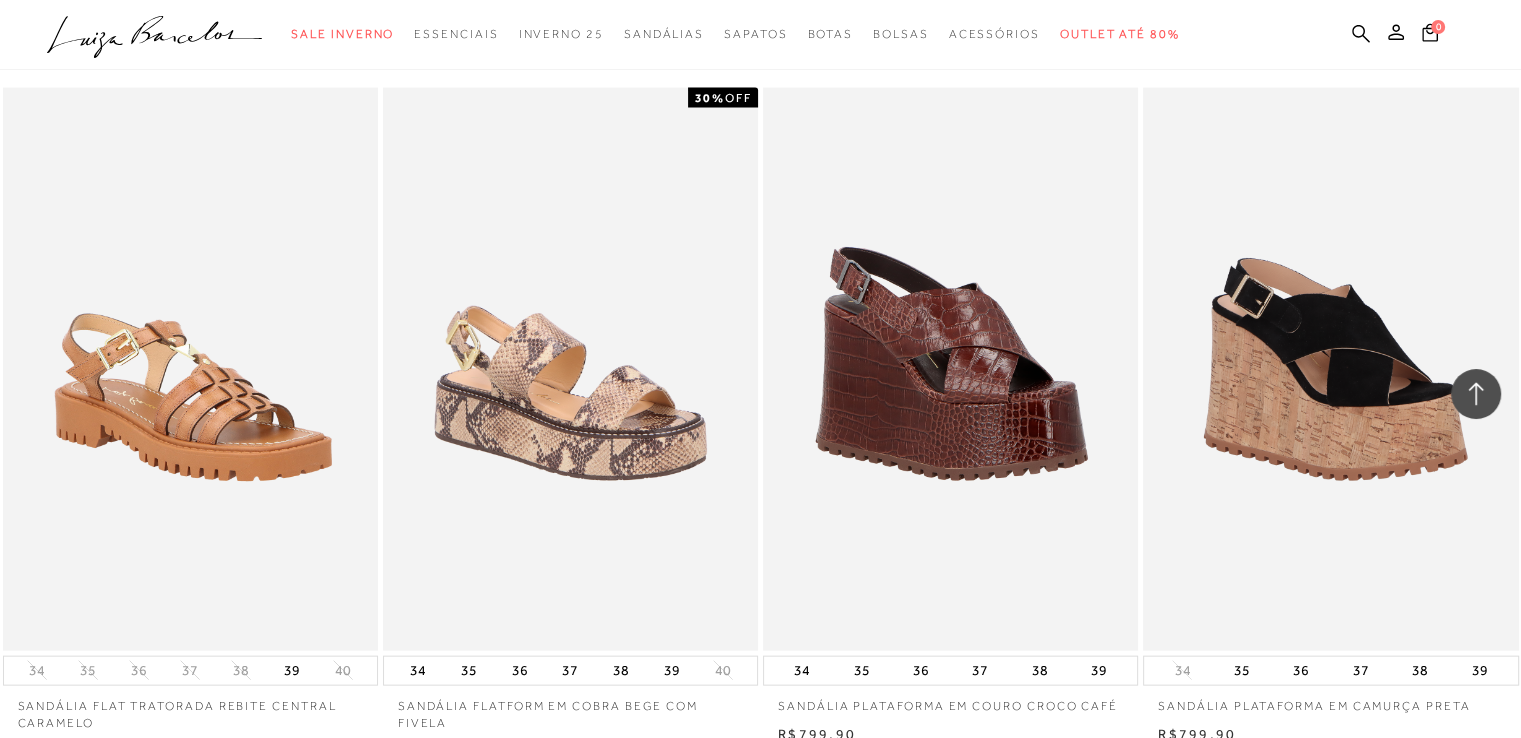 click at bounding box center (220, 33) 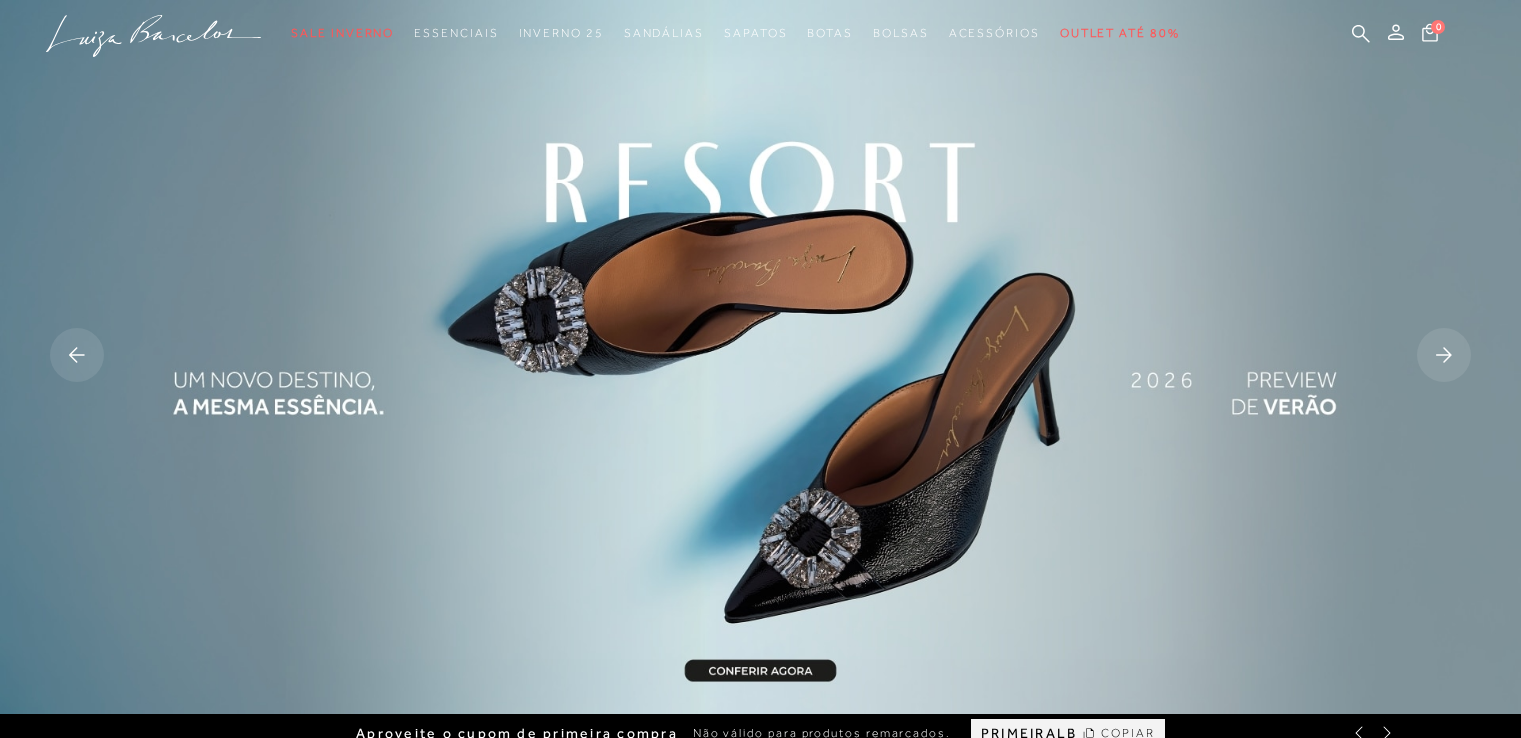 scroll, scrollTop: 0, scrollLeft: 0, axis: both 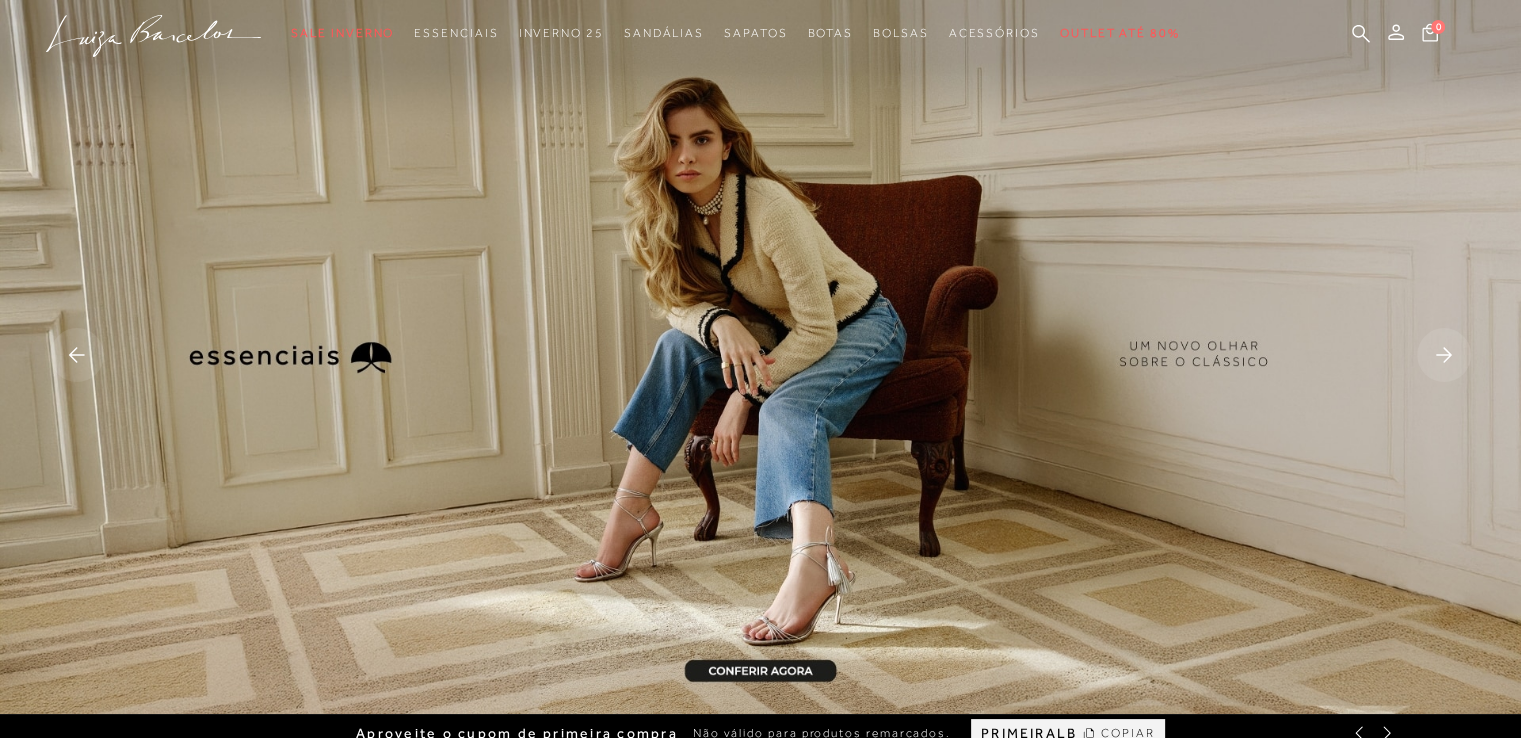 click at bounding box center [1444, 355] 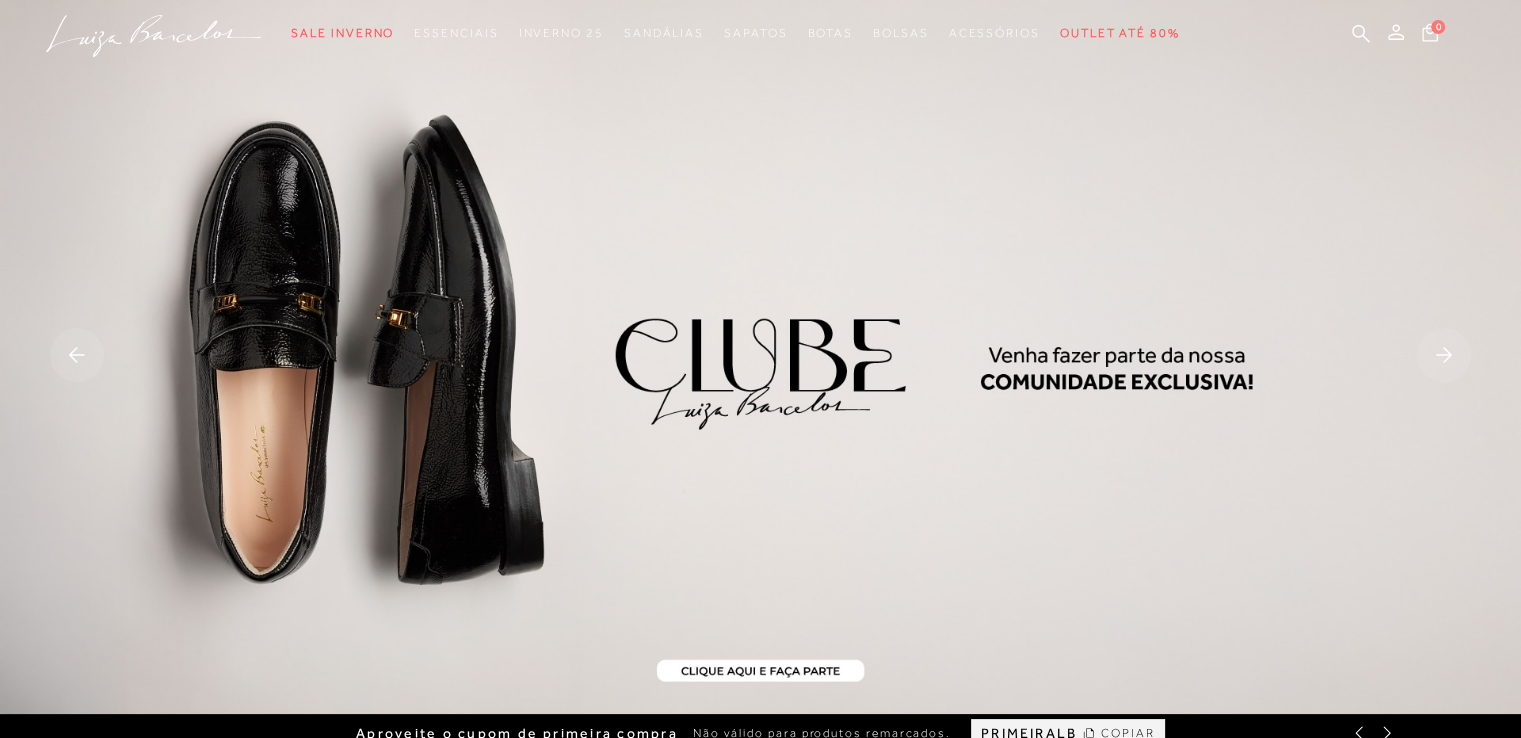click at bounding box center (1444, 355) 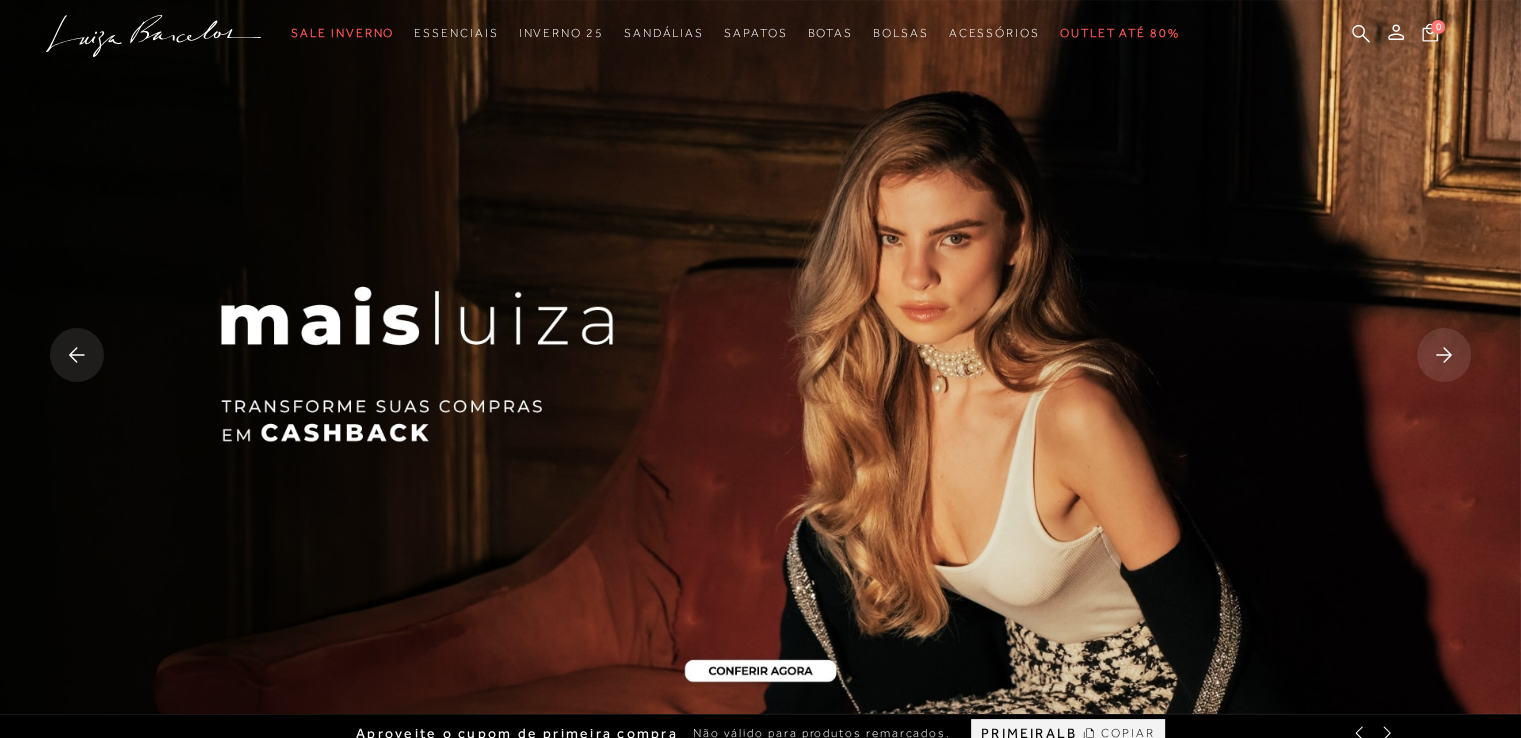 click at bounding box center (1444, 355) 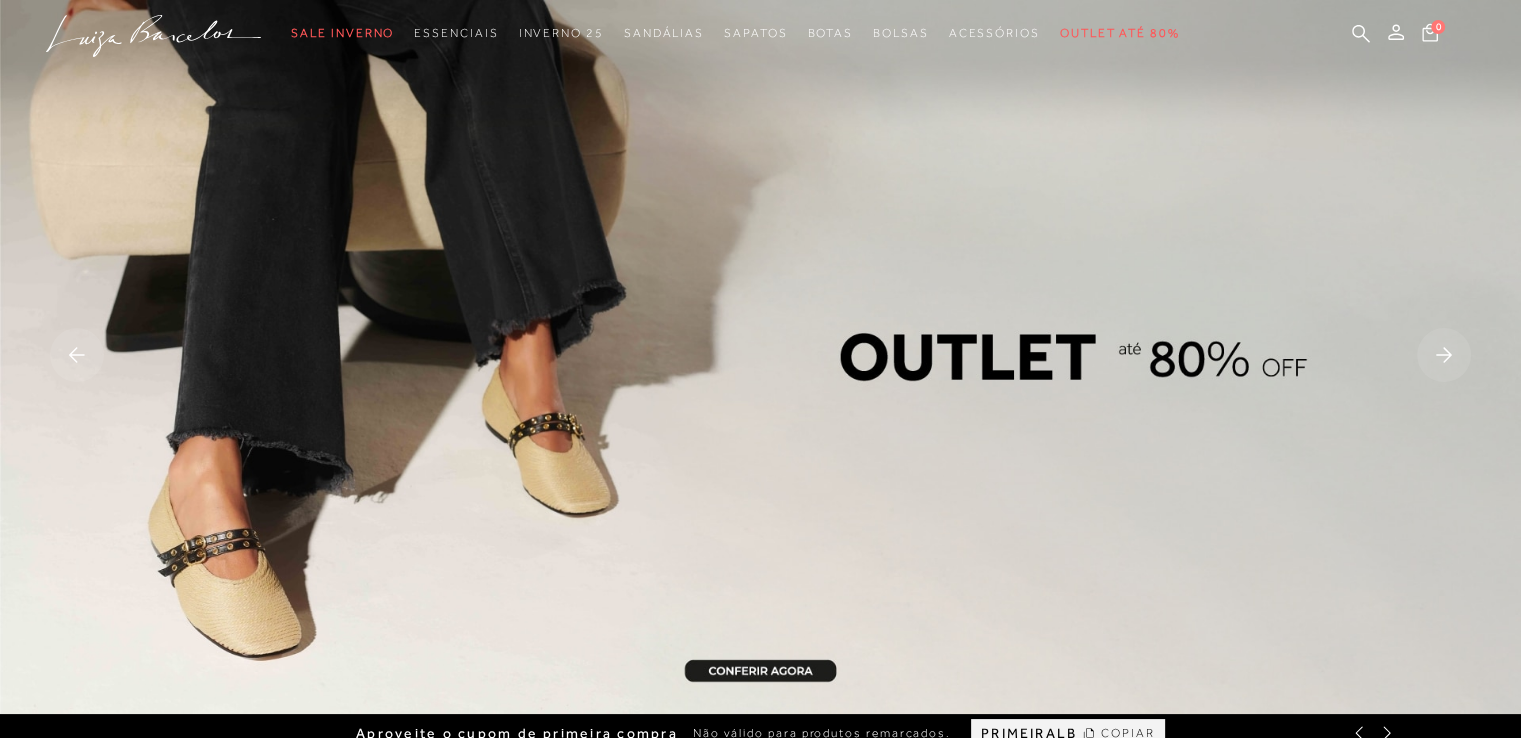 click at bounding box center (1444, 355) 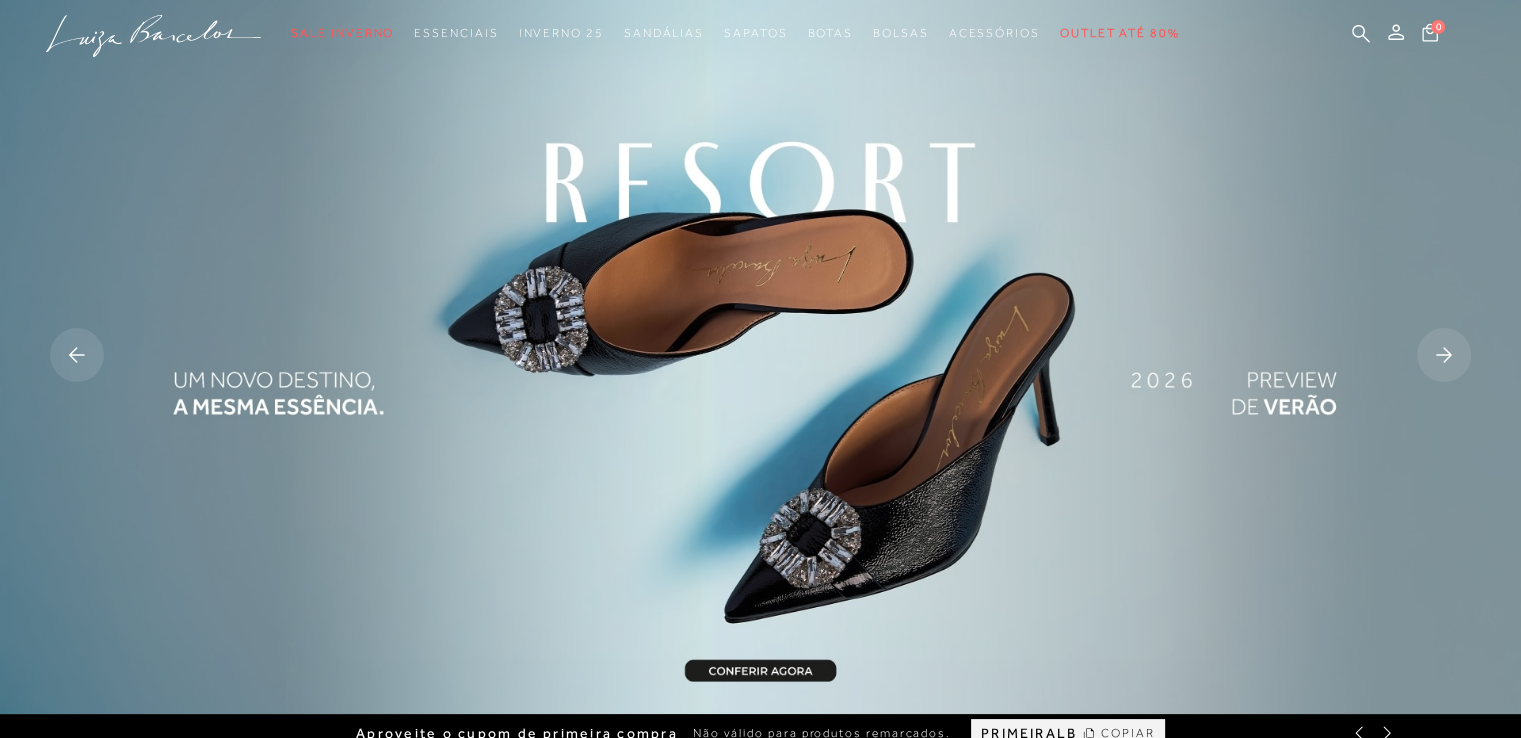 click at bounding box center (1444, 355) 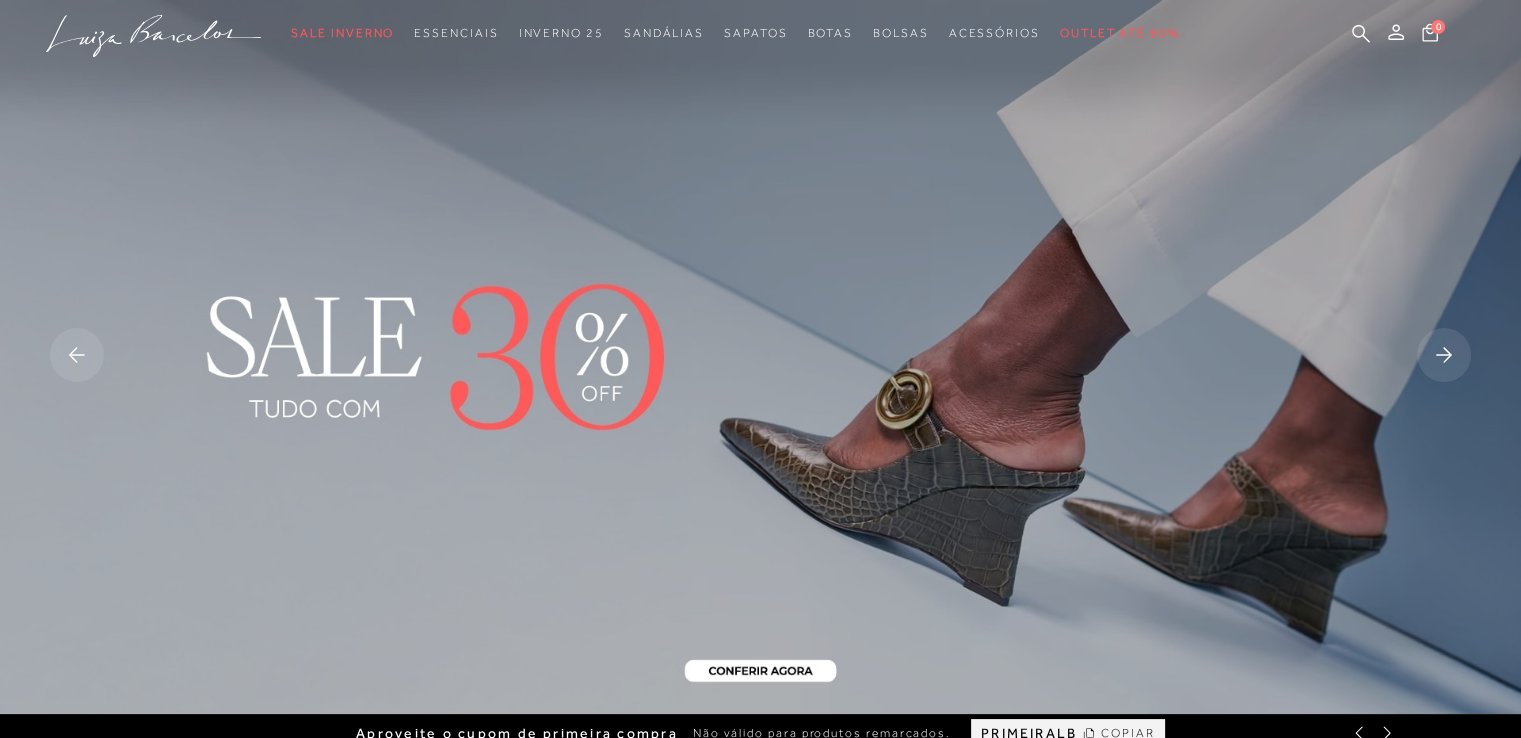 click at bounding box center [1444, 355] 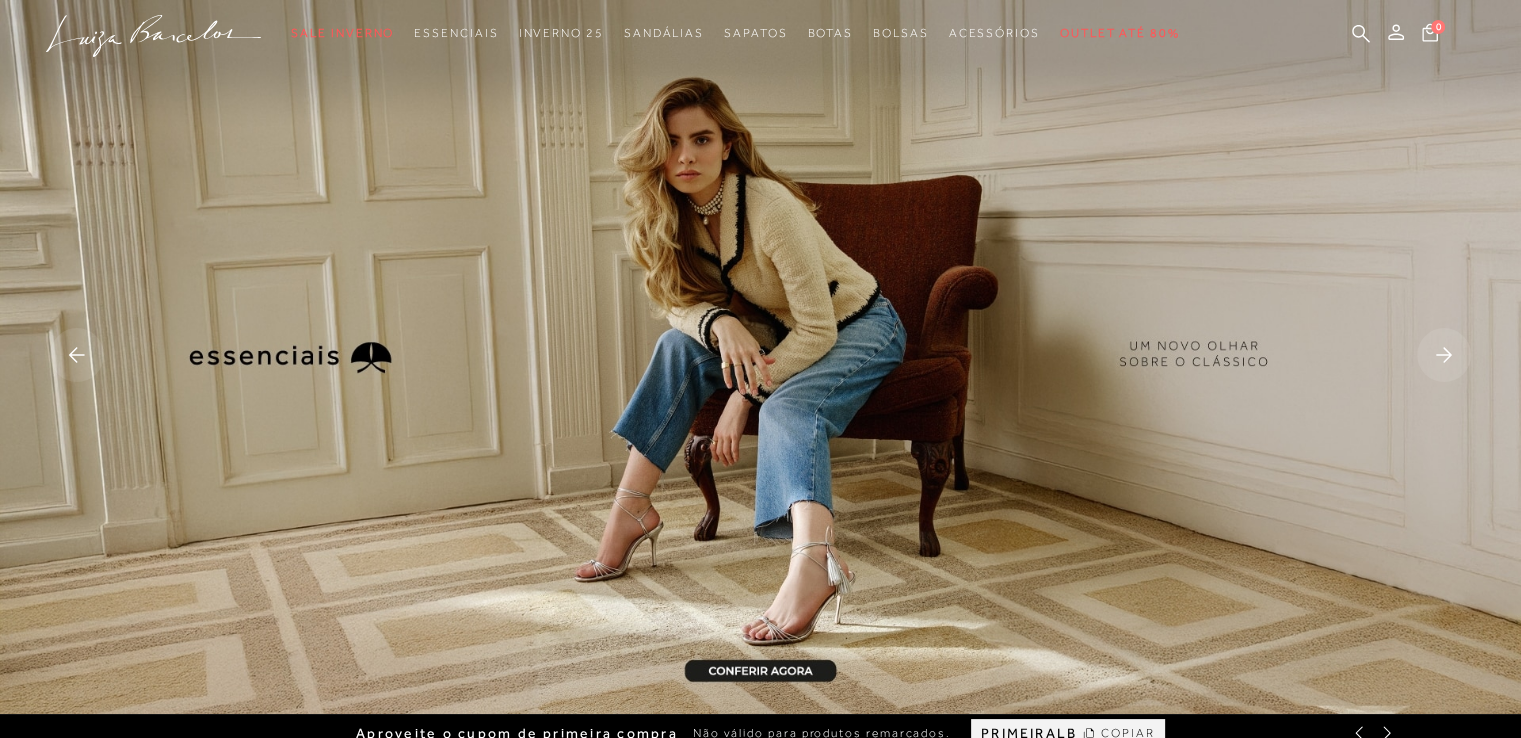 click at bounding box center [77, 355] 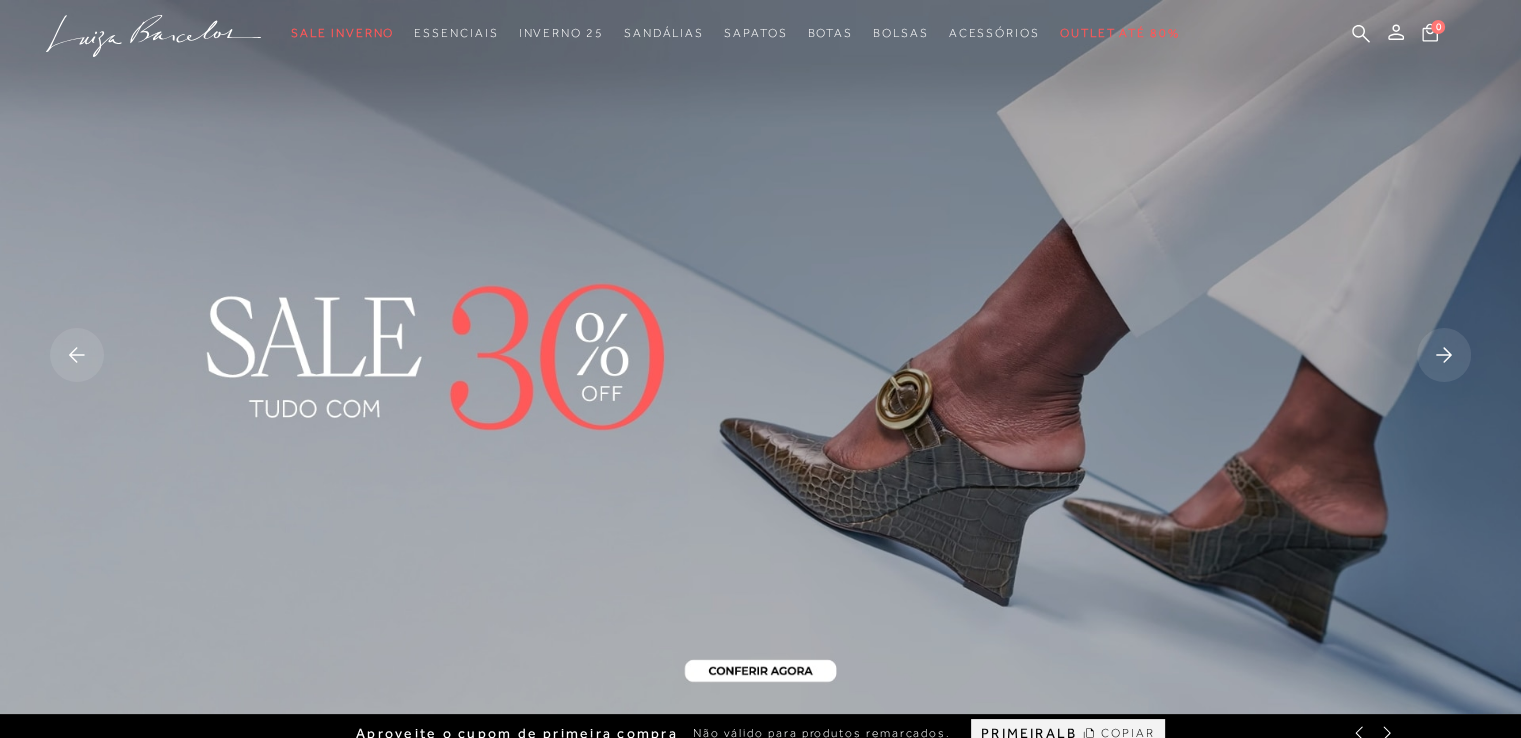 click at bounding box center (760, 357) 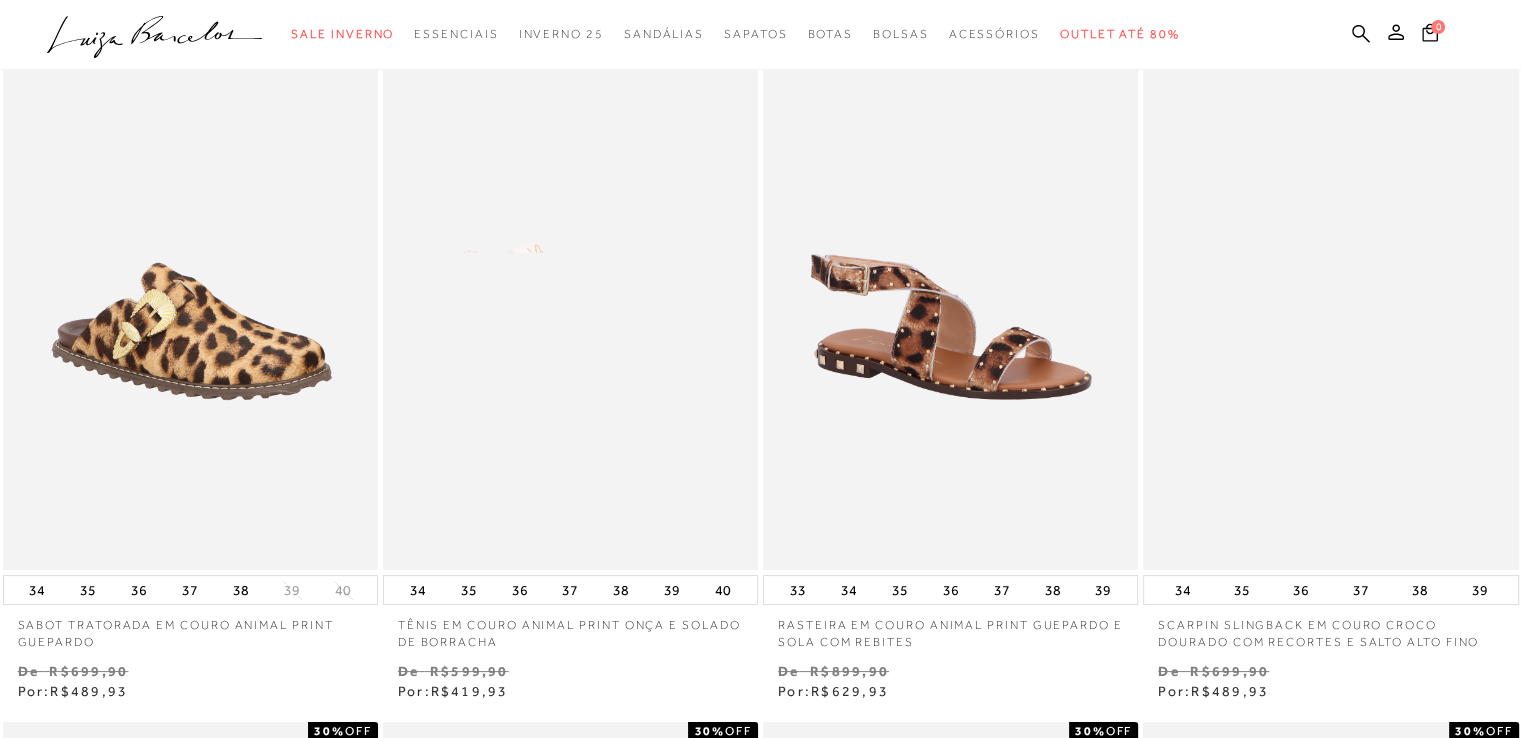 scroll, scrollTop: 0, scrollLeft: 0, axis: both 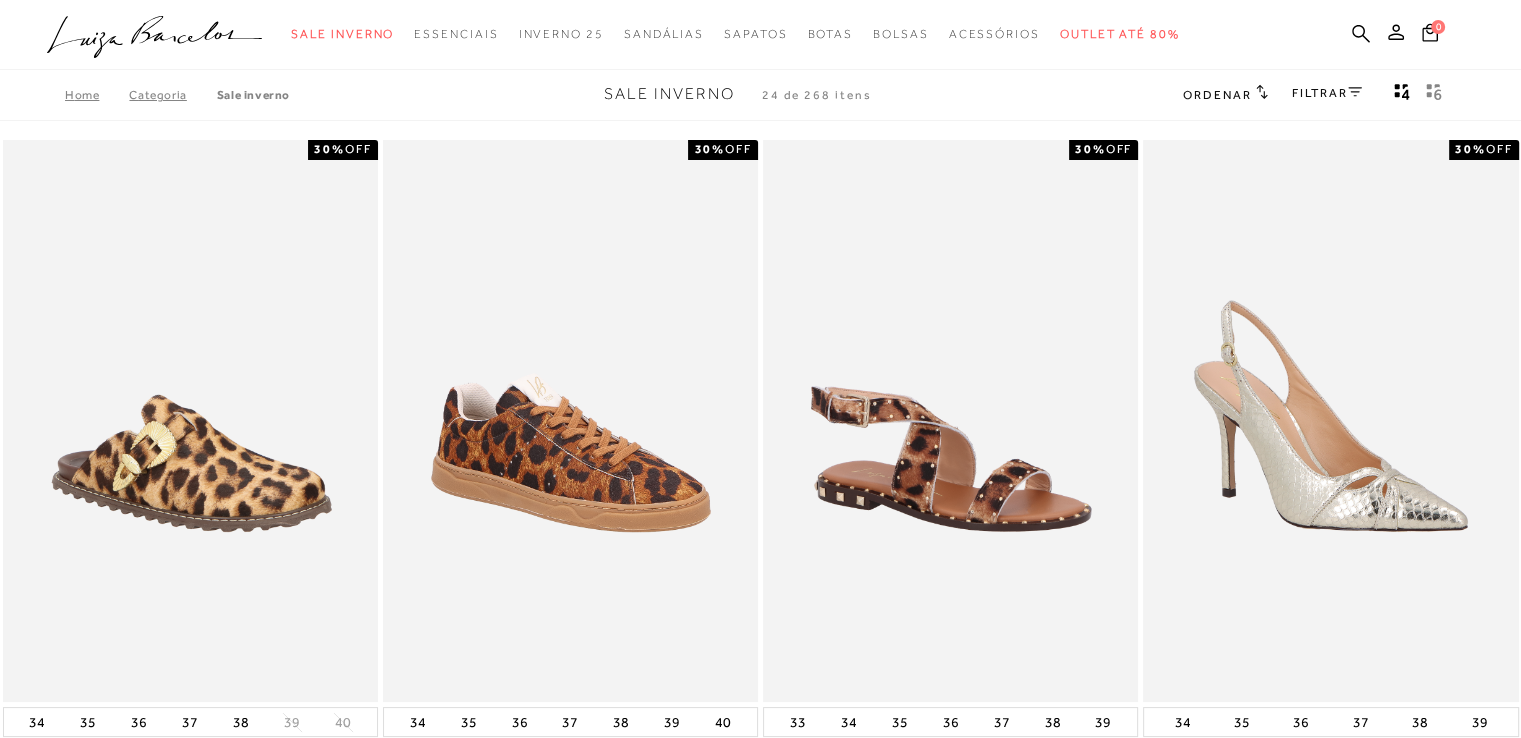 click on "FILTRAR" at bounding box center (1327, 93) 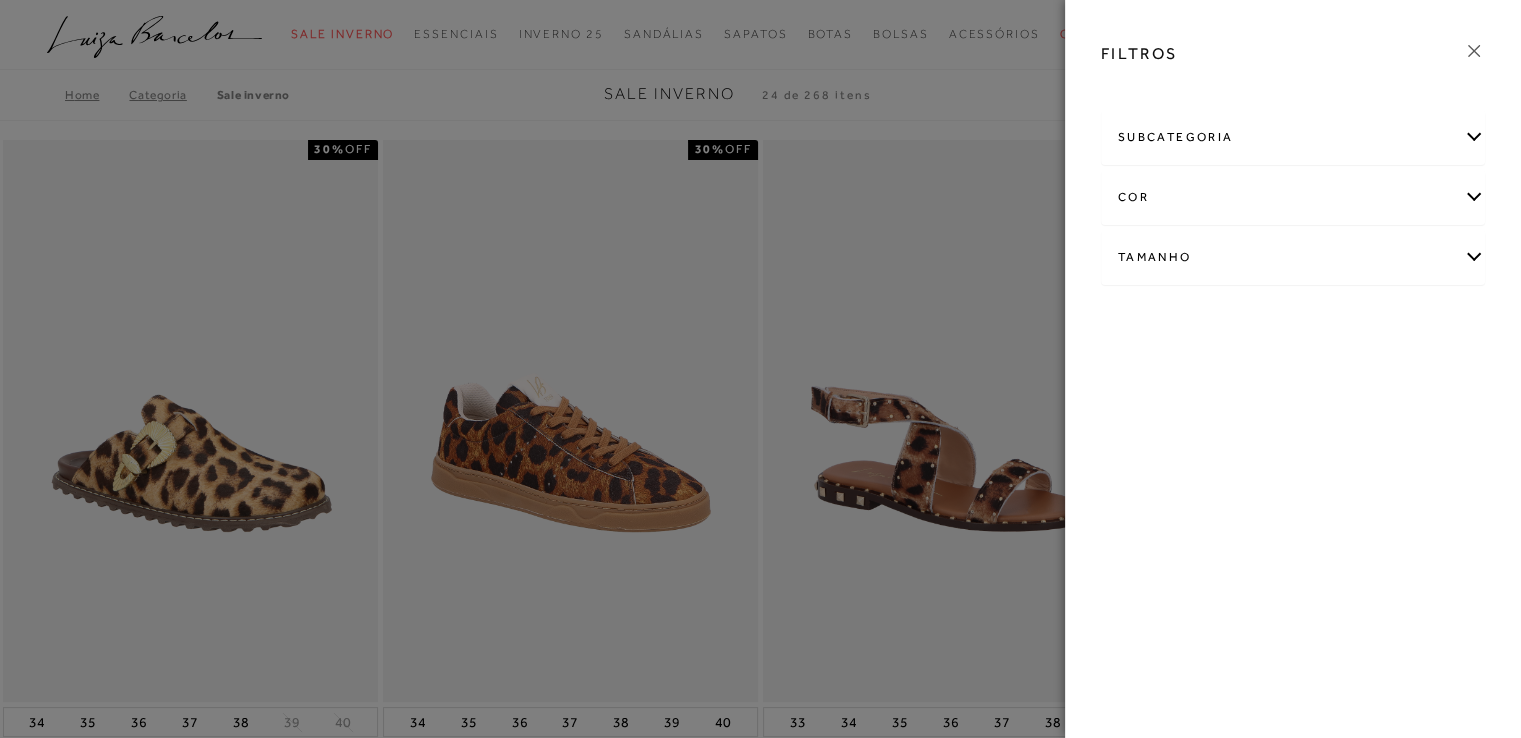 click on "Tamanho" at bounding box center [1293, 257] 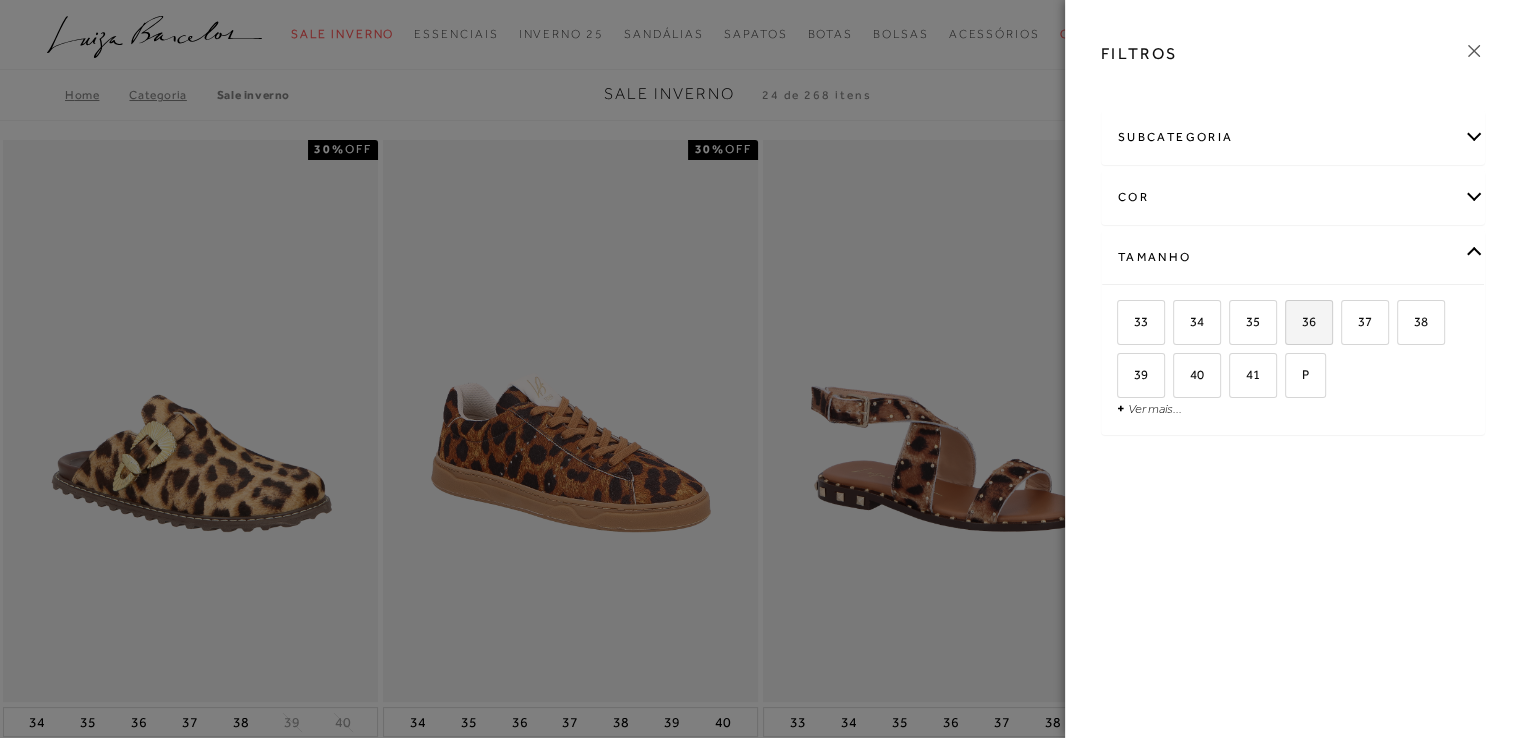 click on "36" at bounding box center [1301, 321] 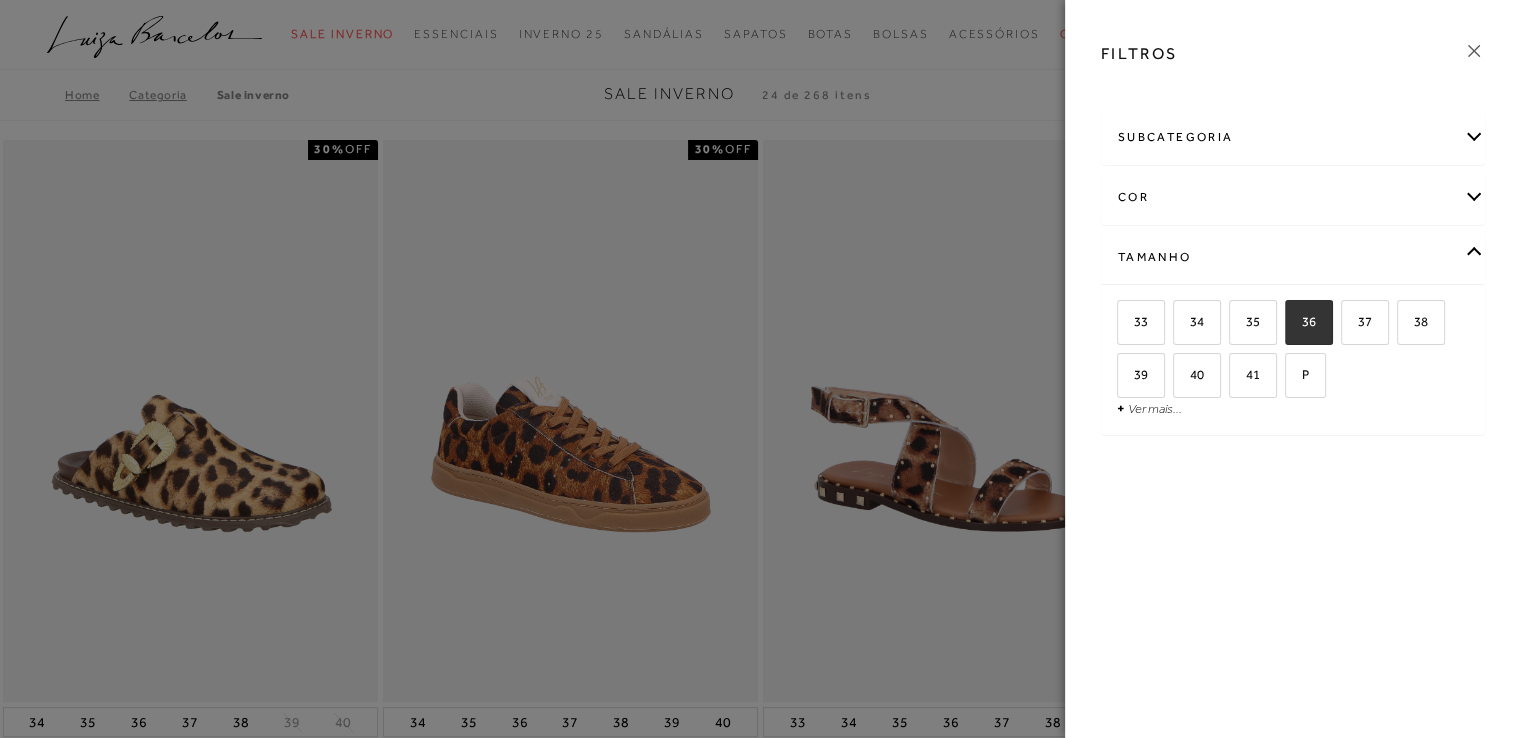 checkbox on "true" 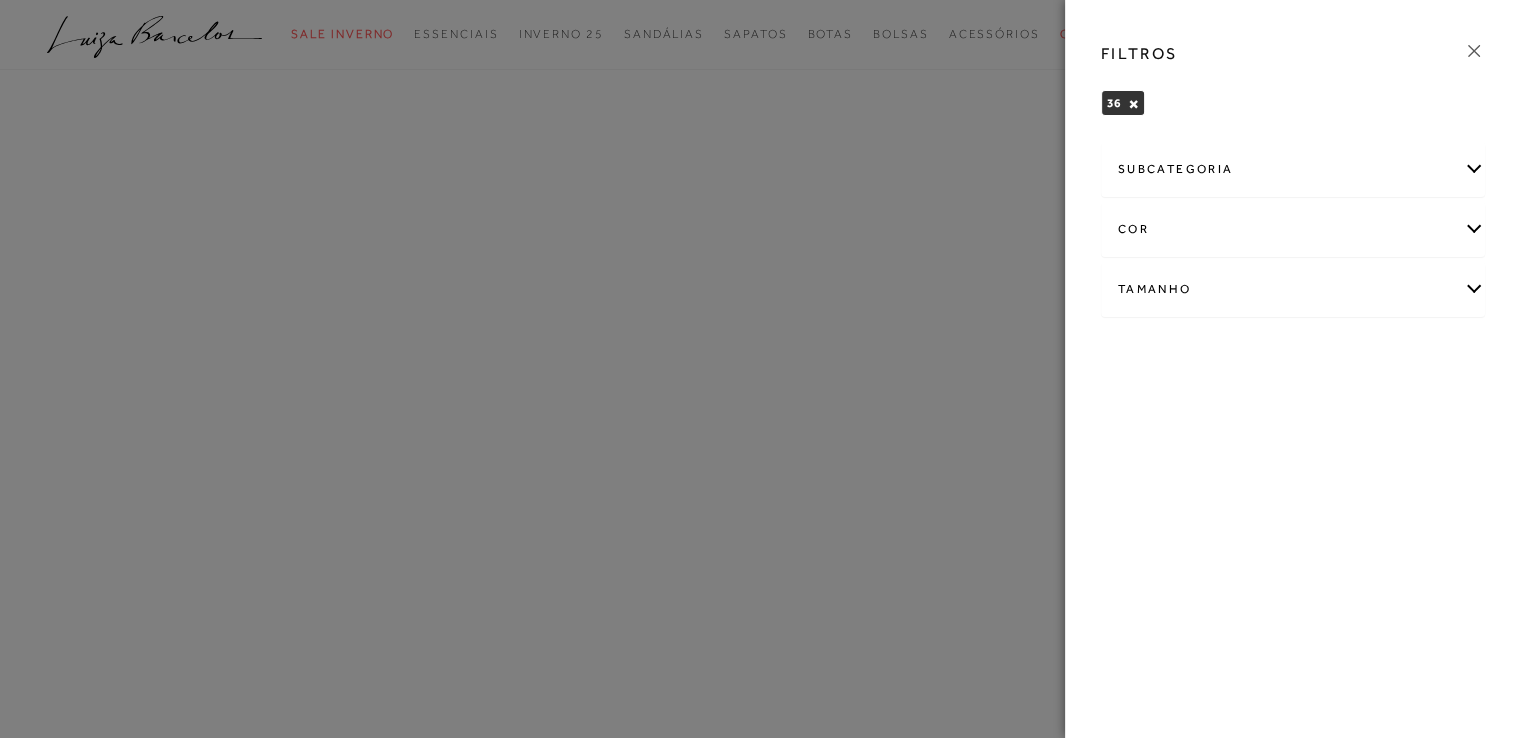 click at bounding box center [760, 369] 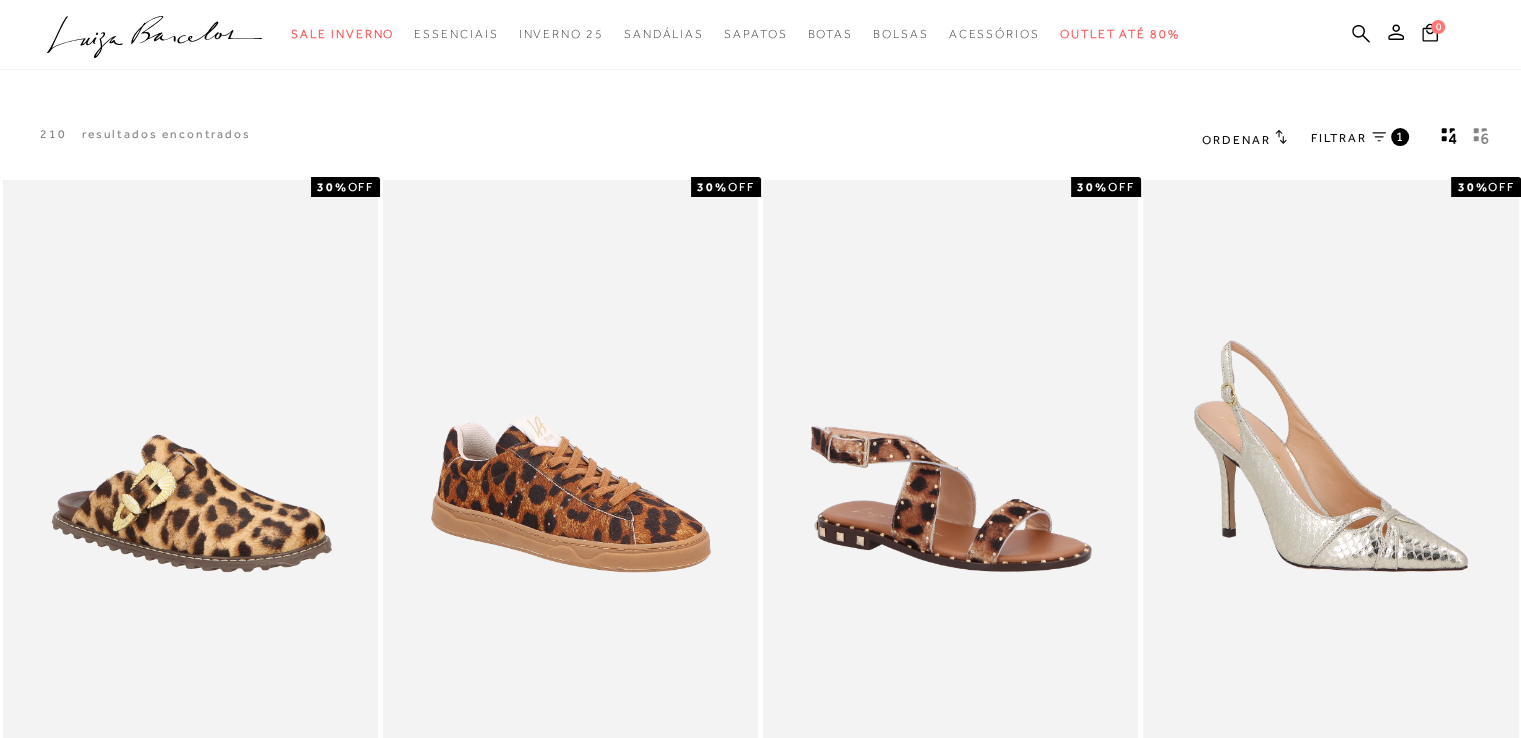 click at bounding box center (1481, 136) 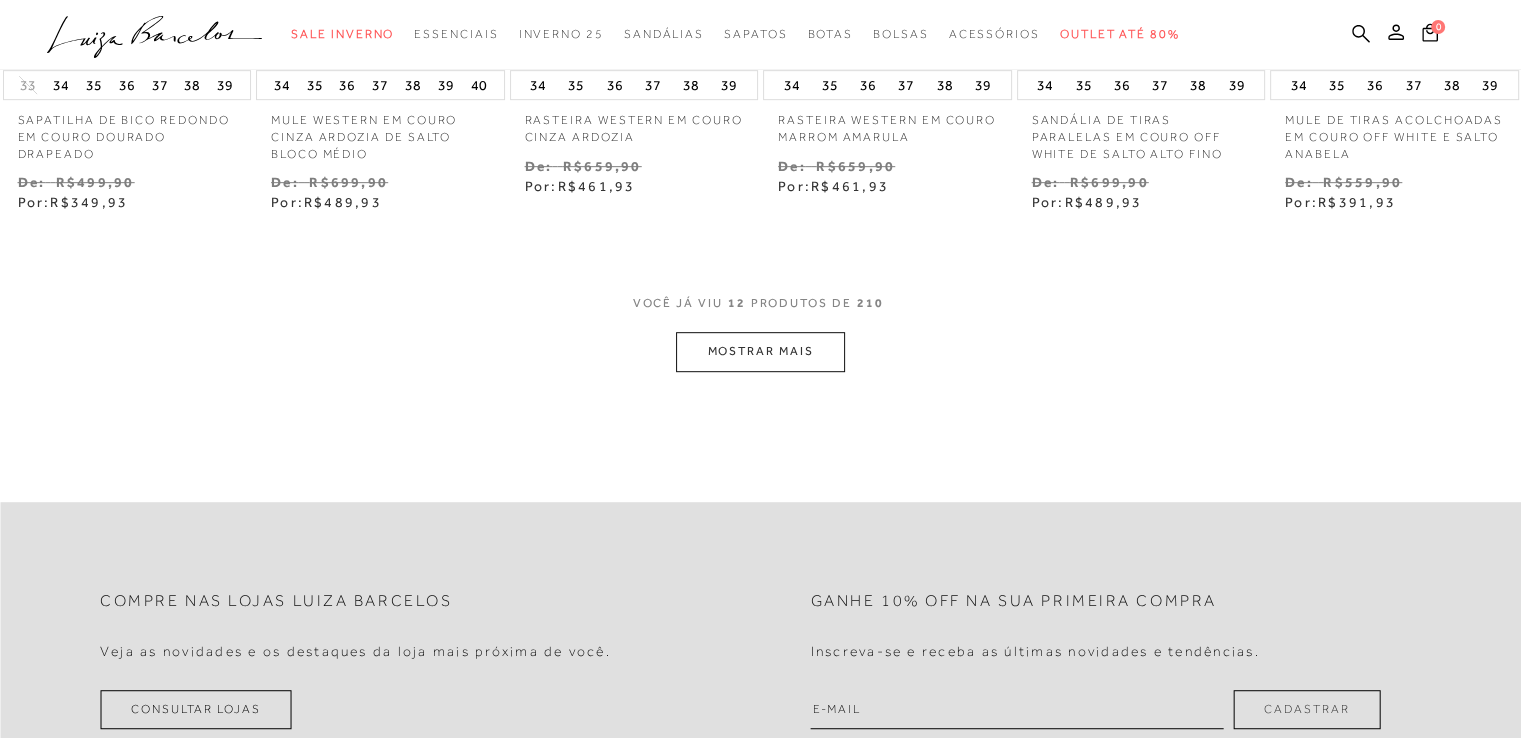 scroll, scrollTop: 1030, scrollLeft: 0, axis: vertical 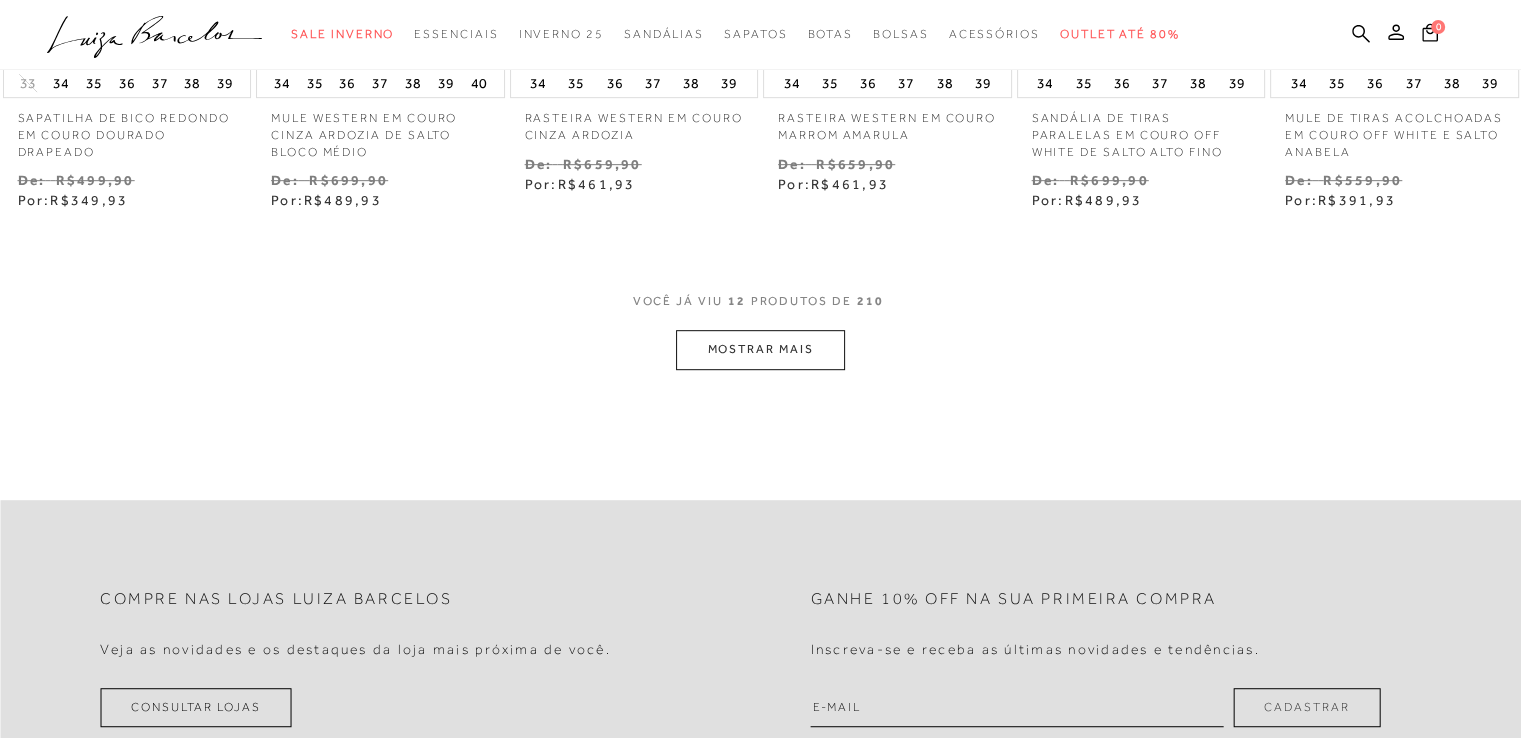 click on "MOSTRAR MAIS" at bounding box center (760, 349) 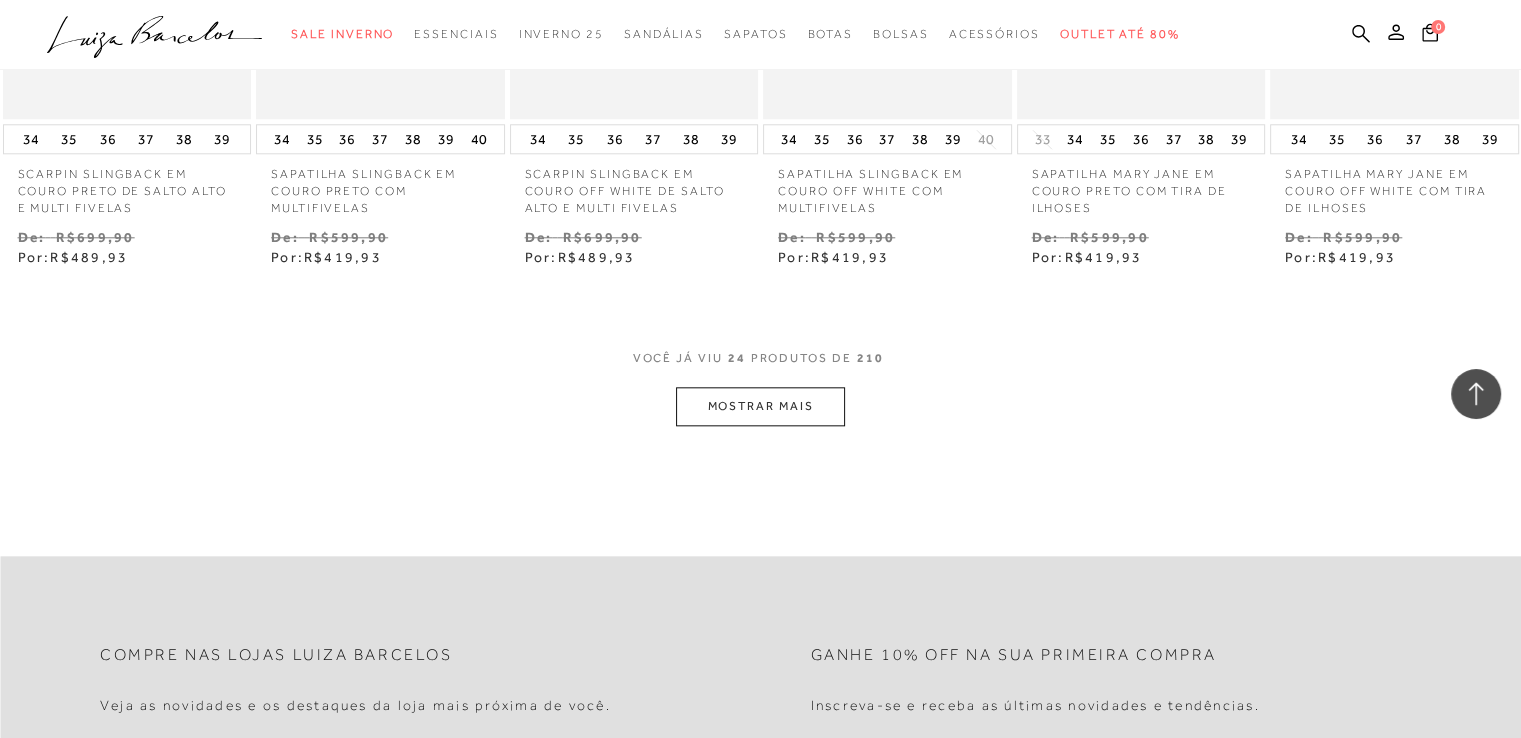 scroll, scrollTop: 2074, scrollLeft: 0, axis: vertical 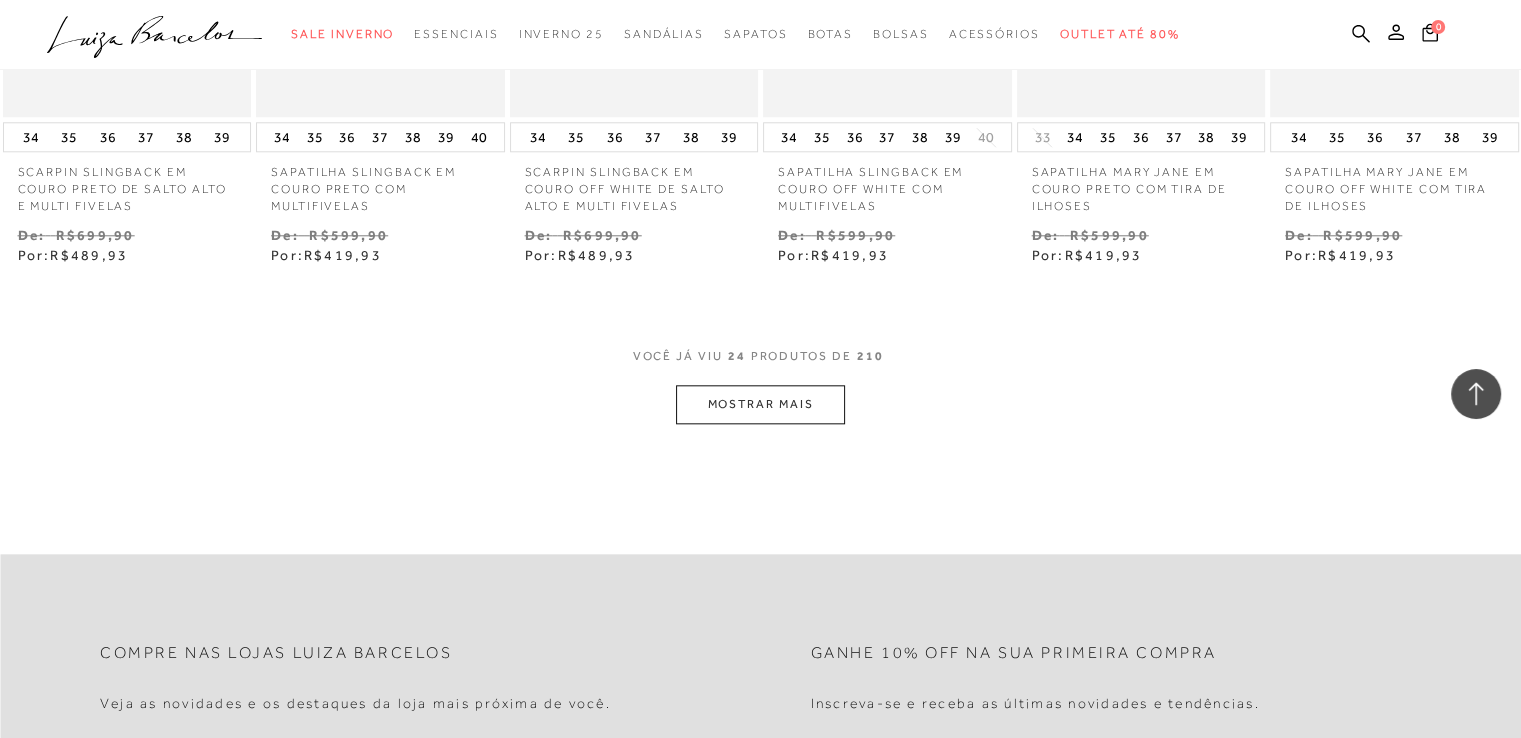 click on "MOSTRAR MAIS" at bounding box center [760, 404] 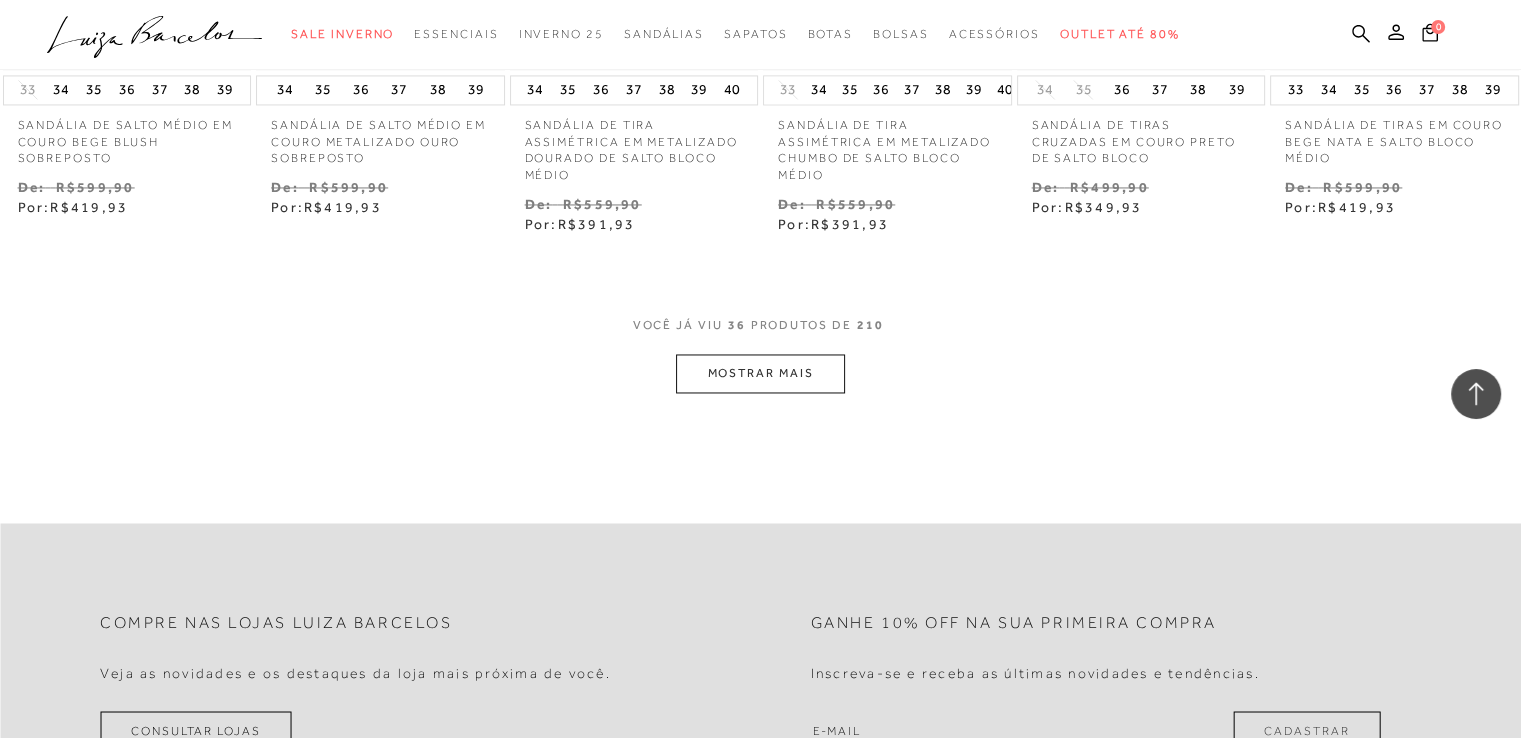 scroll, scrollTop: 3200, scrollLeft: 0, axis: vertical 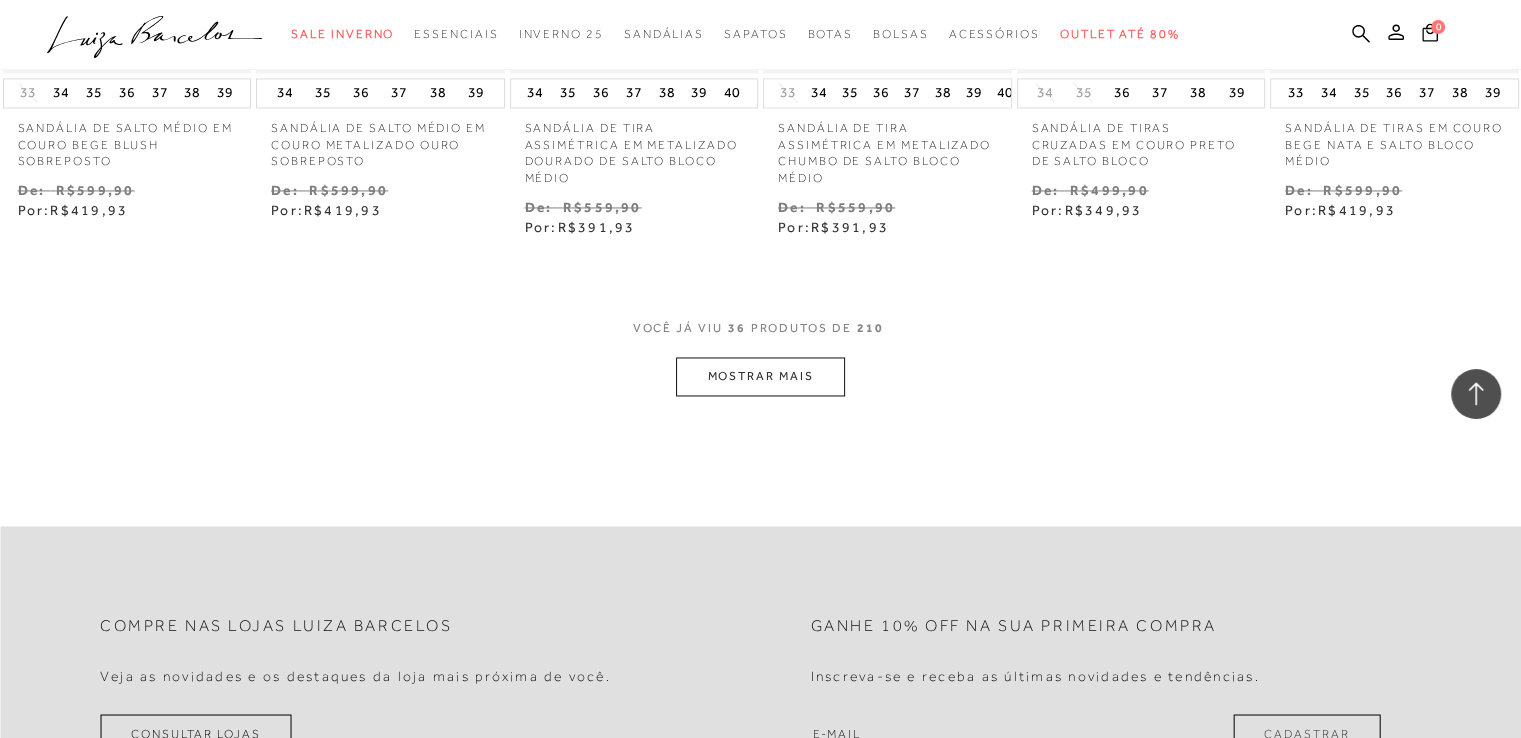 click on "MOSTRAR MAIS" at bounding box center [760, 376] 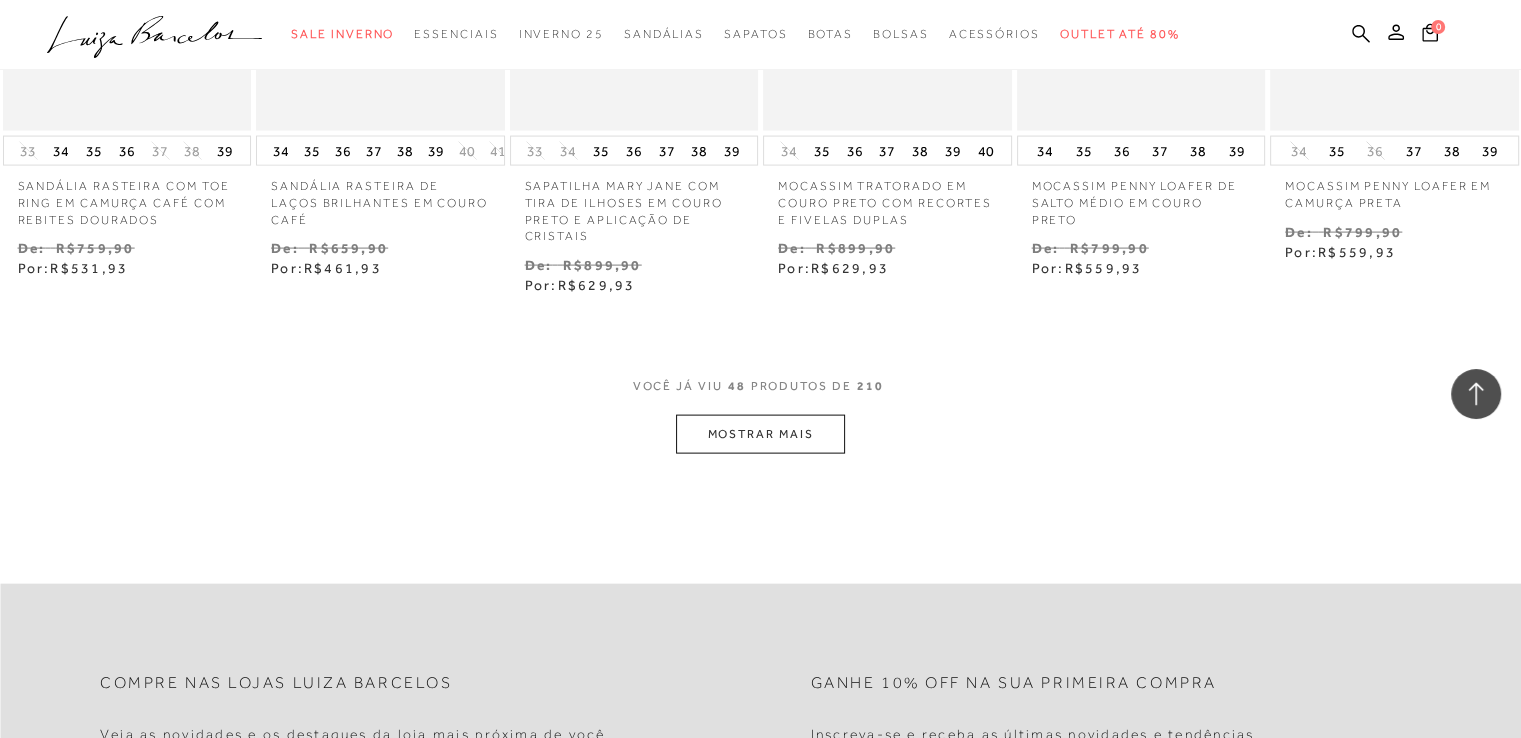 scroll, scrollTop: 4239, scrollLeft: 0, axis: vertical 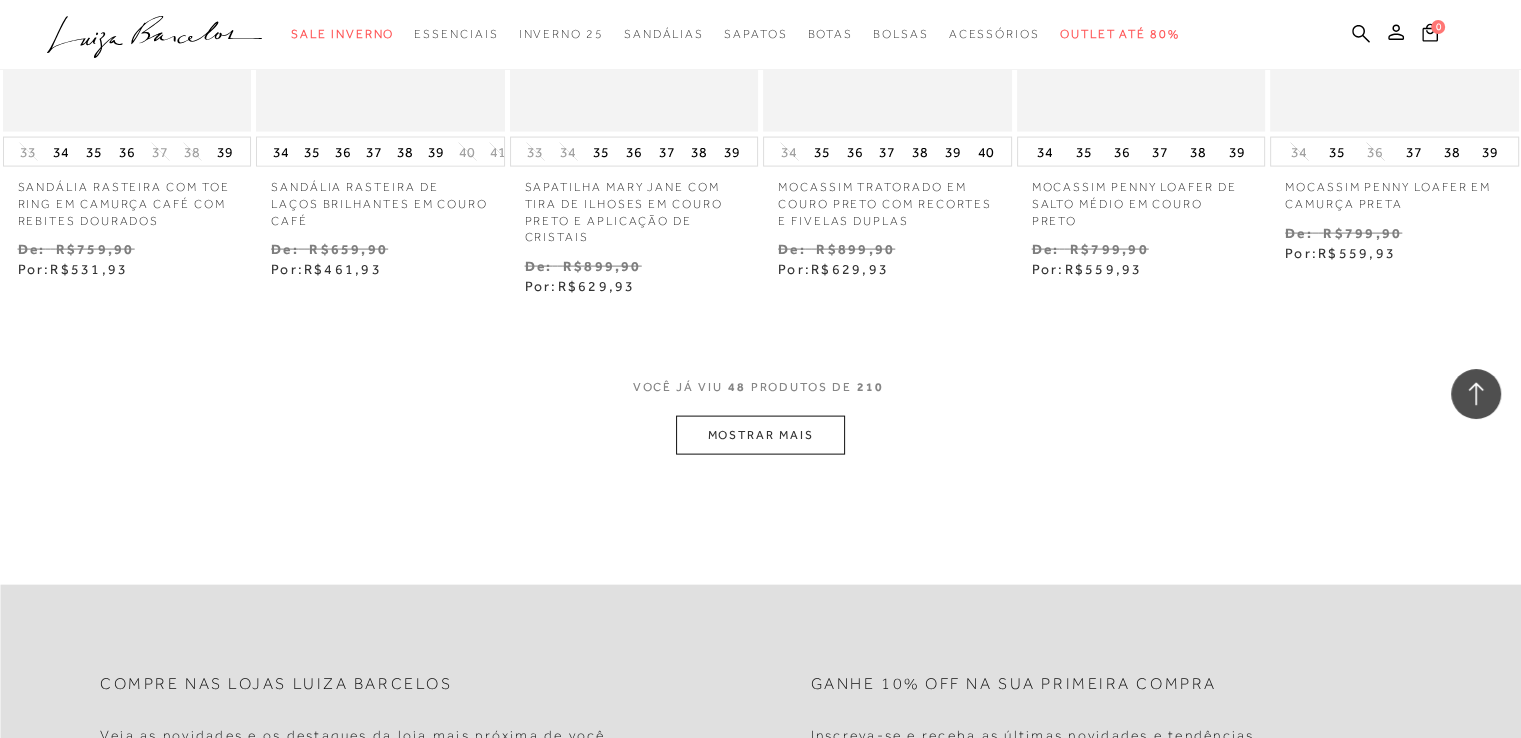 click on "MOSTRAR MAIS" at bounding box center (760, 435) 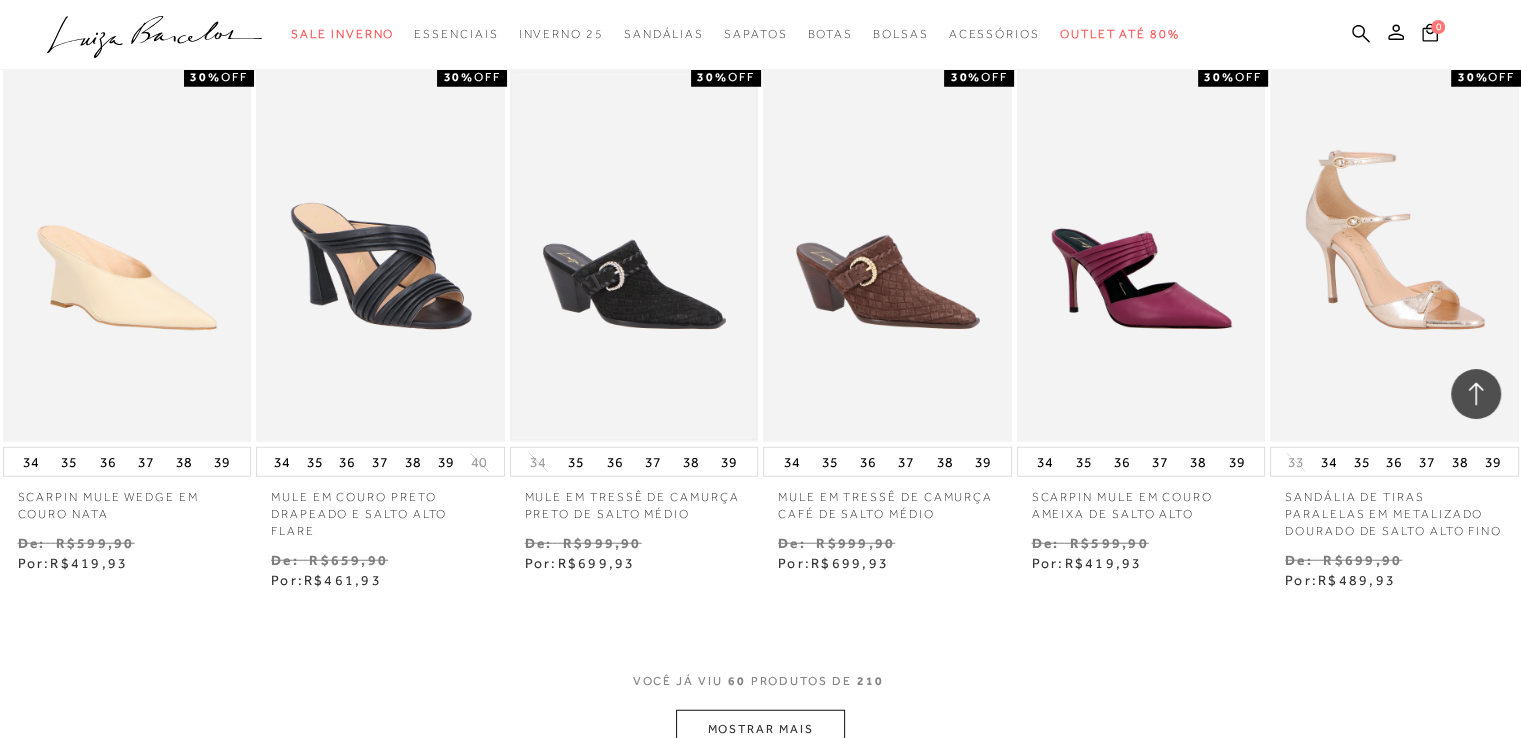 scroll, scrollTop: 5319, scrollLeft: 0, axis: vertical 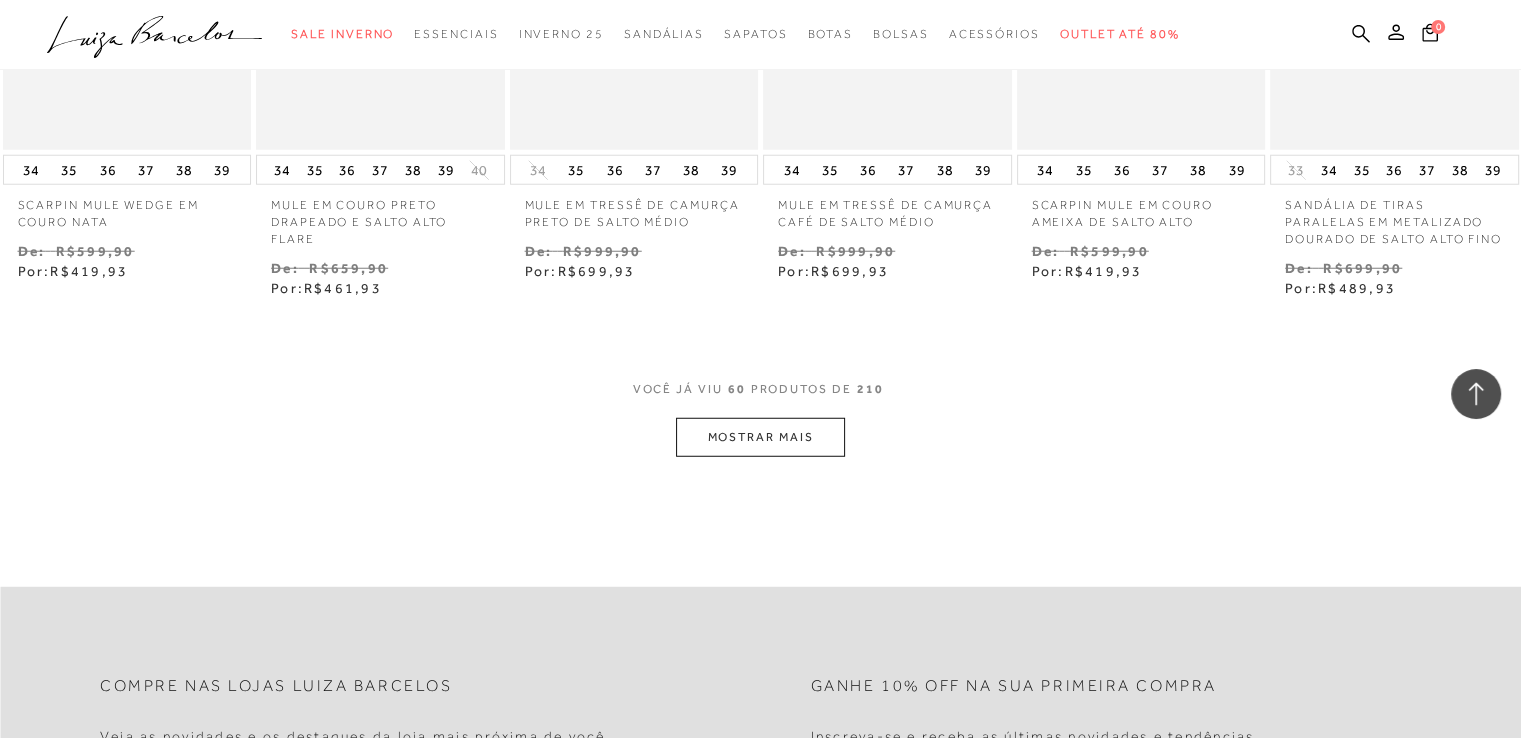 click on "MOSTRAR MAIS" at bounding box center (760, 437) 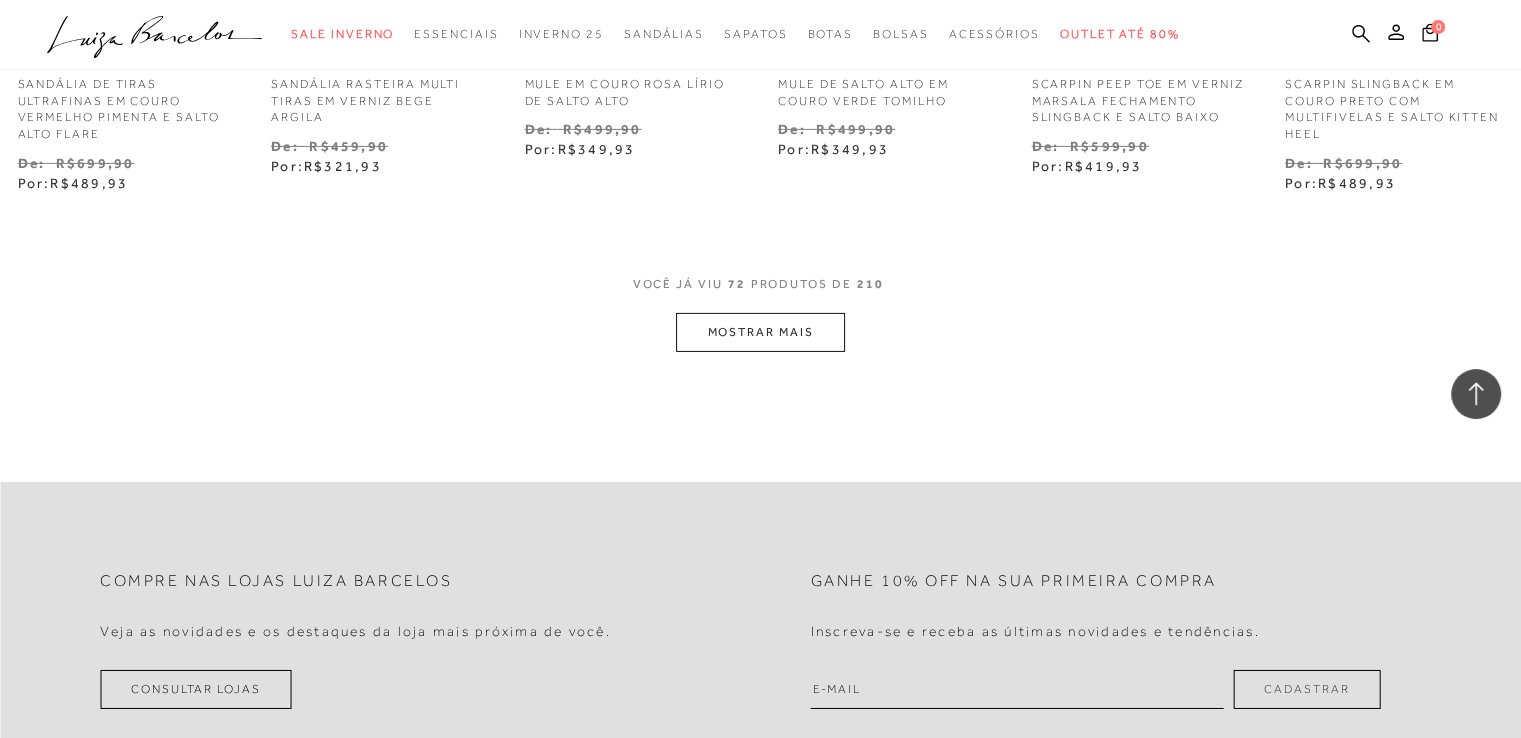 scroll, scrollTop: 6526, scrollLeft: 0, axis: vertical 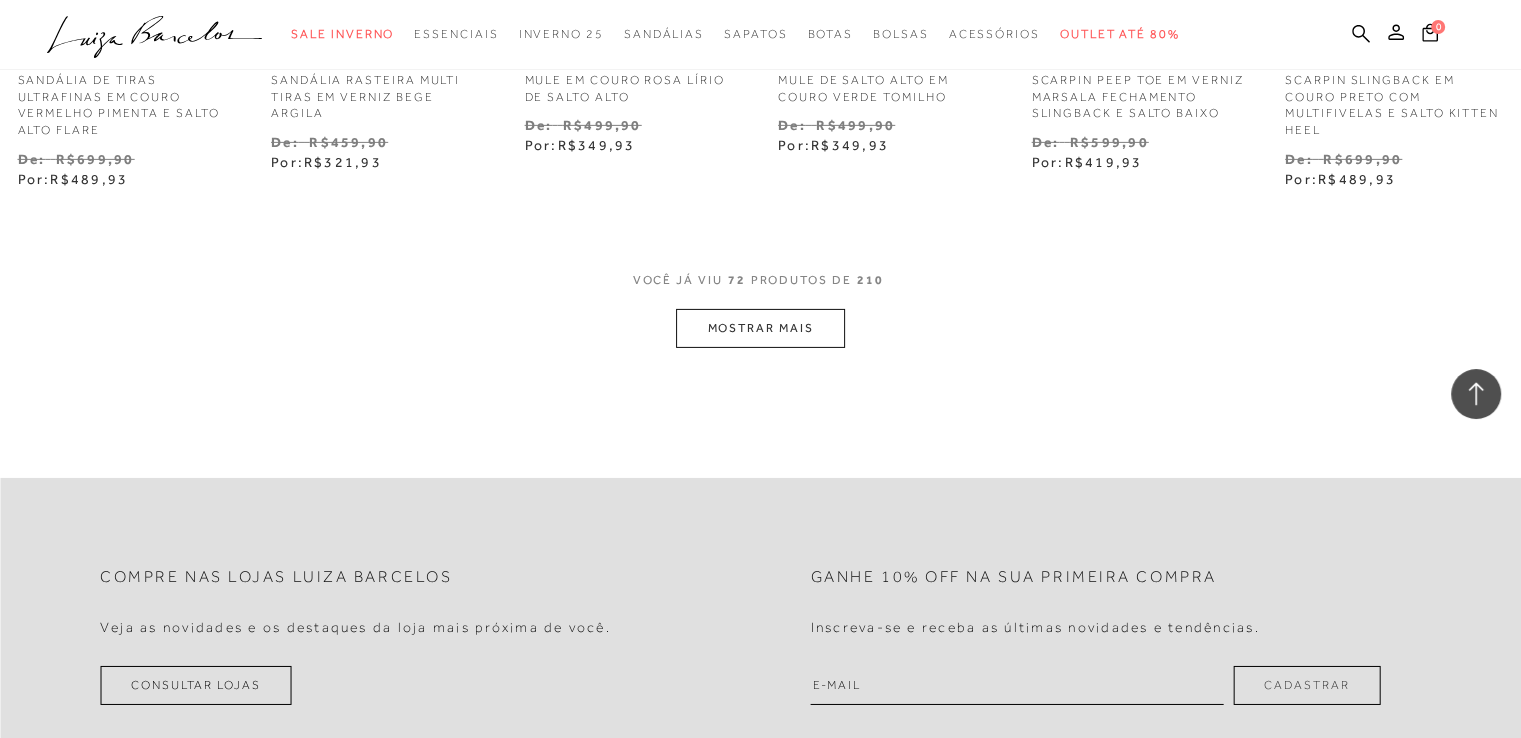 click on "MOSTRAR MAIS" at bounding box center (760, 328) 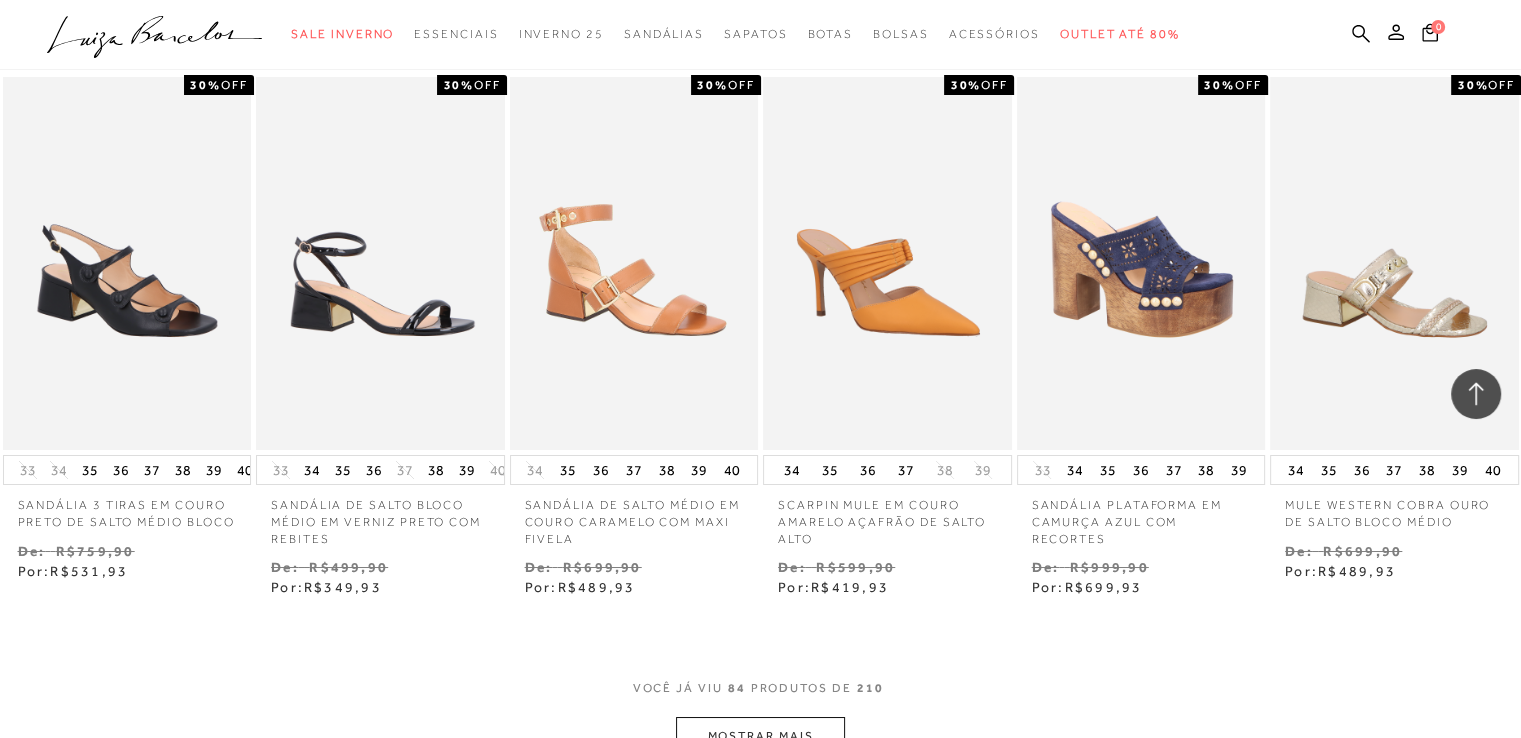 scroll, scrollTop: 7510, scrollLeft: 0, axis: vertical 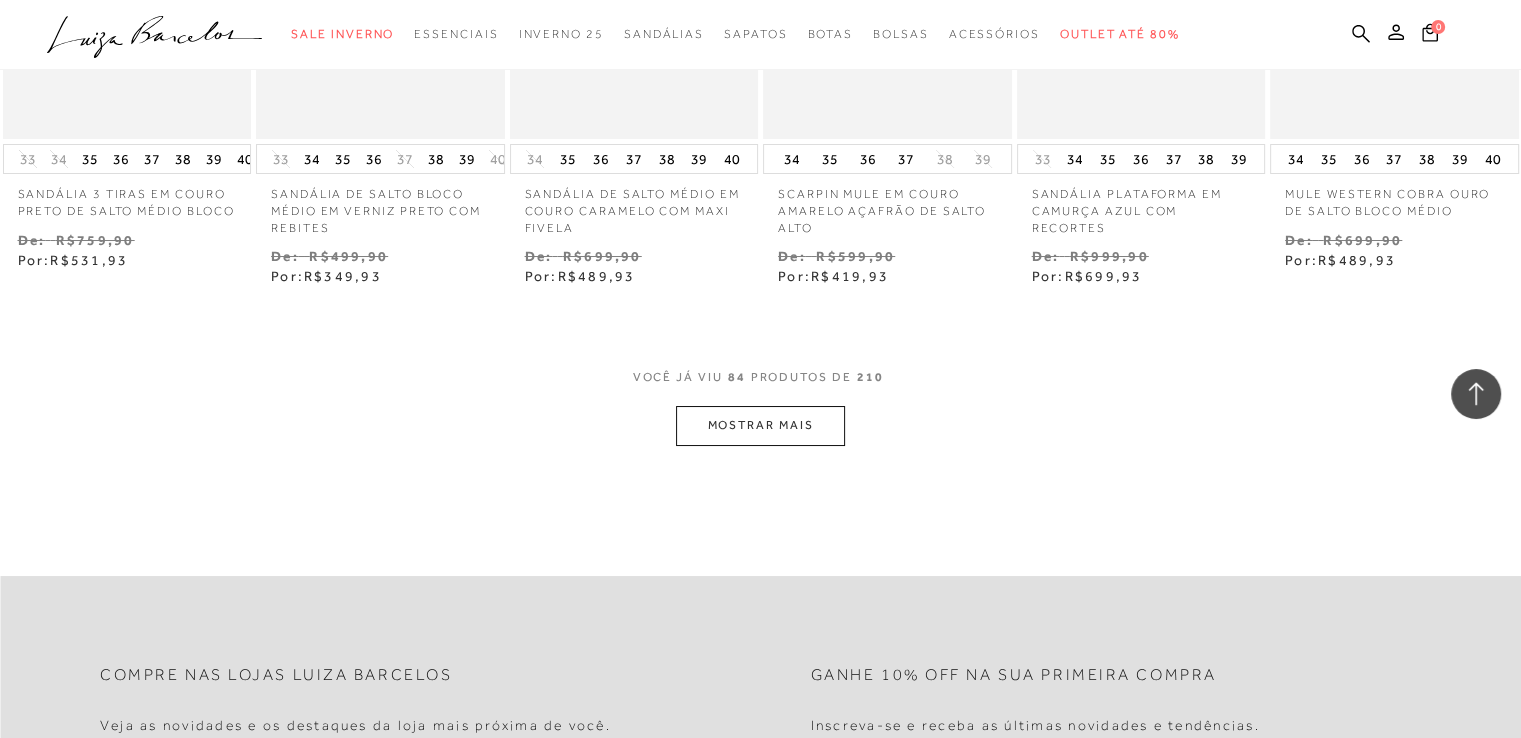 click on "MOSTRAR MAIS" at bounding box center [760, 425] 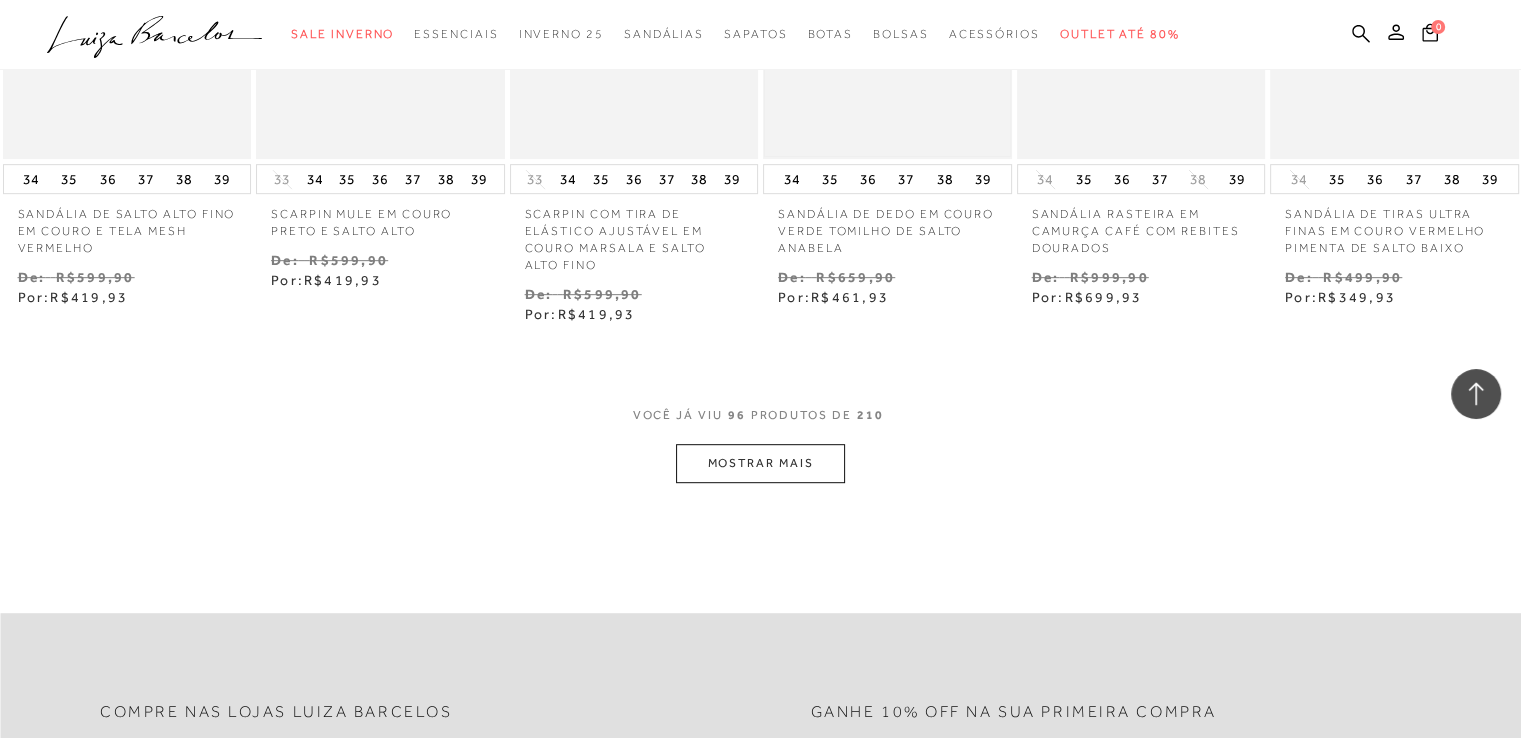 scroll, scrollTop: 8674, scrollLeft: 0, axis: vertical 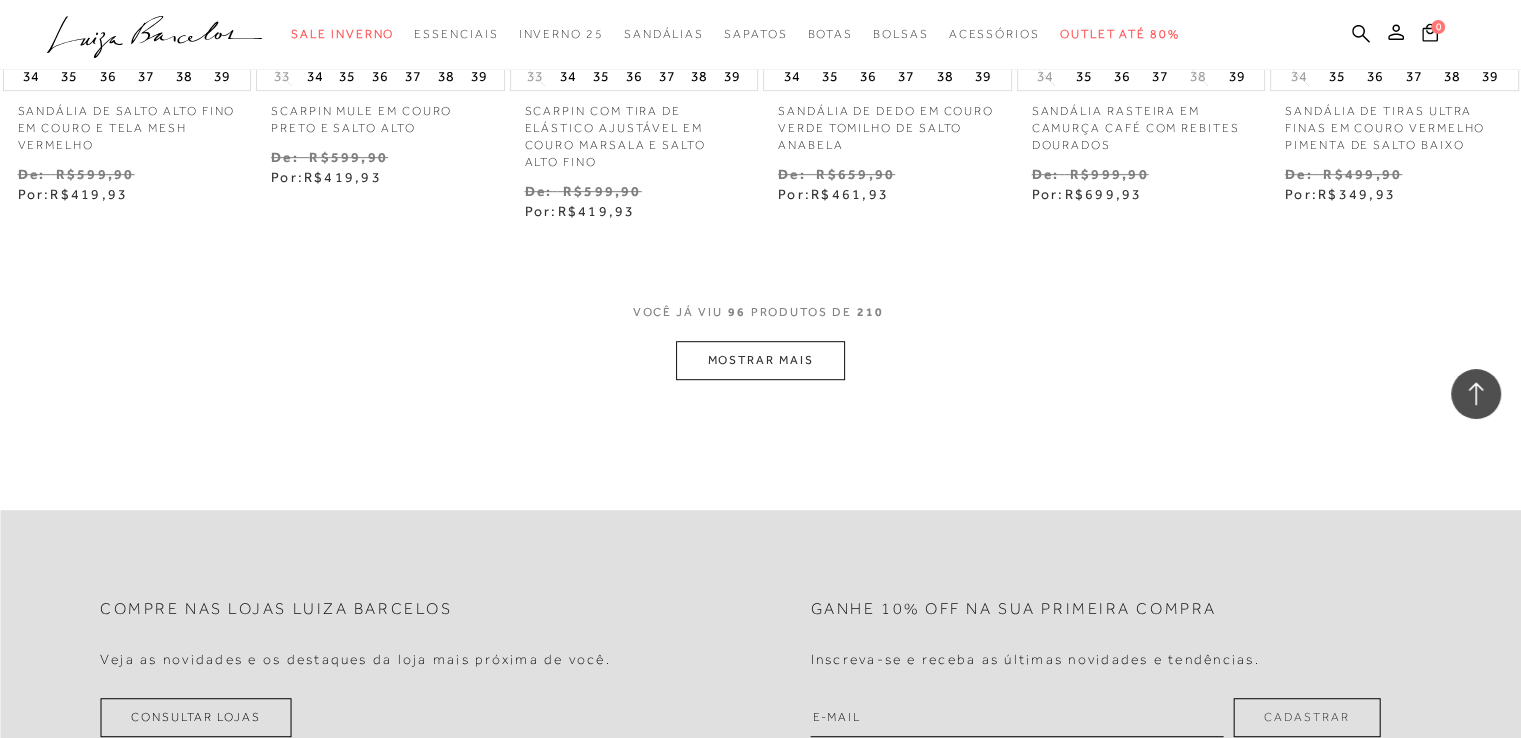 click on "MOSTRAR MAIS" at bounding box center [760, 360] 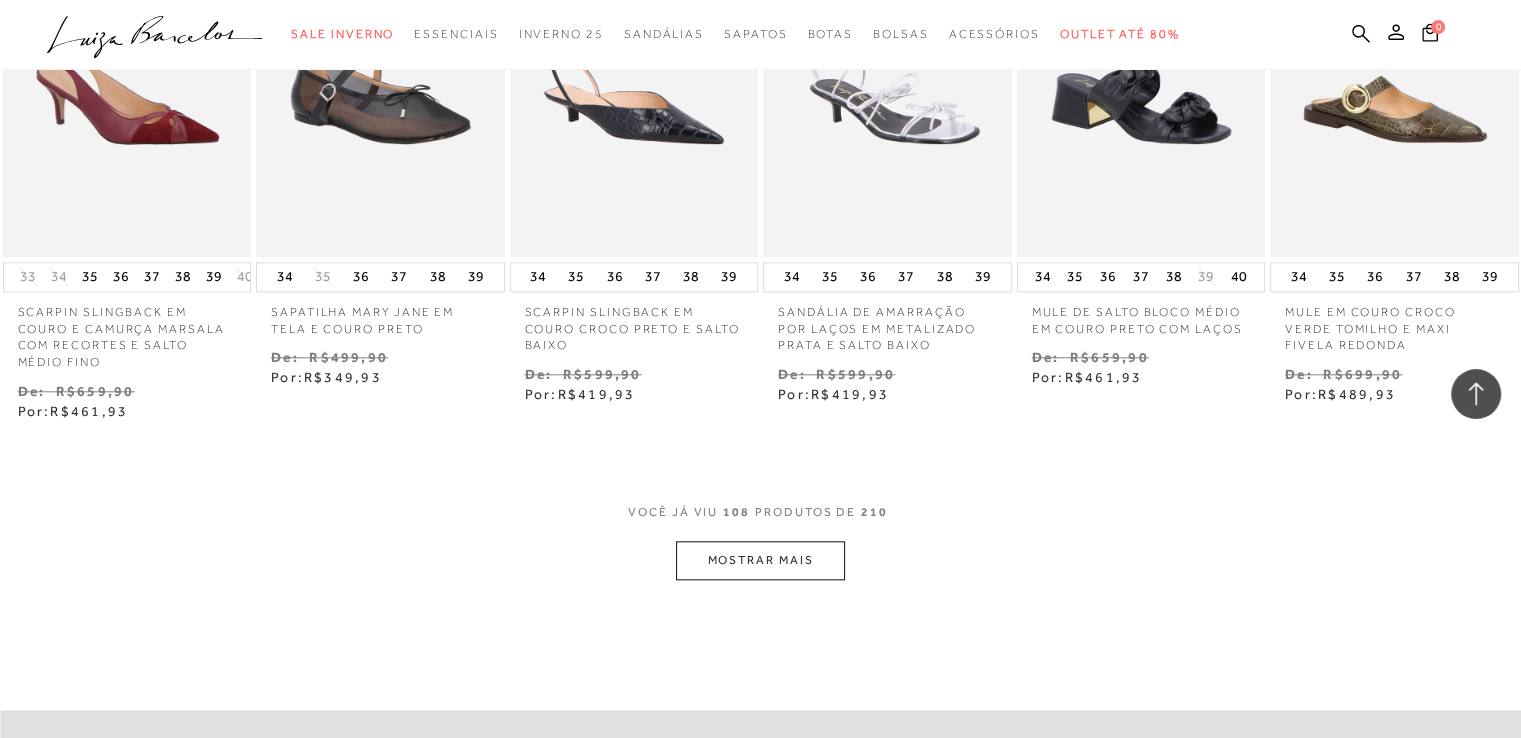scroll, scrollTop: 9760, scrollLeft: 0, axis: vertical 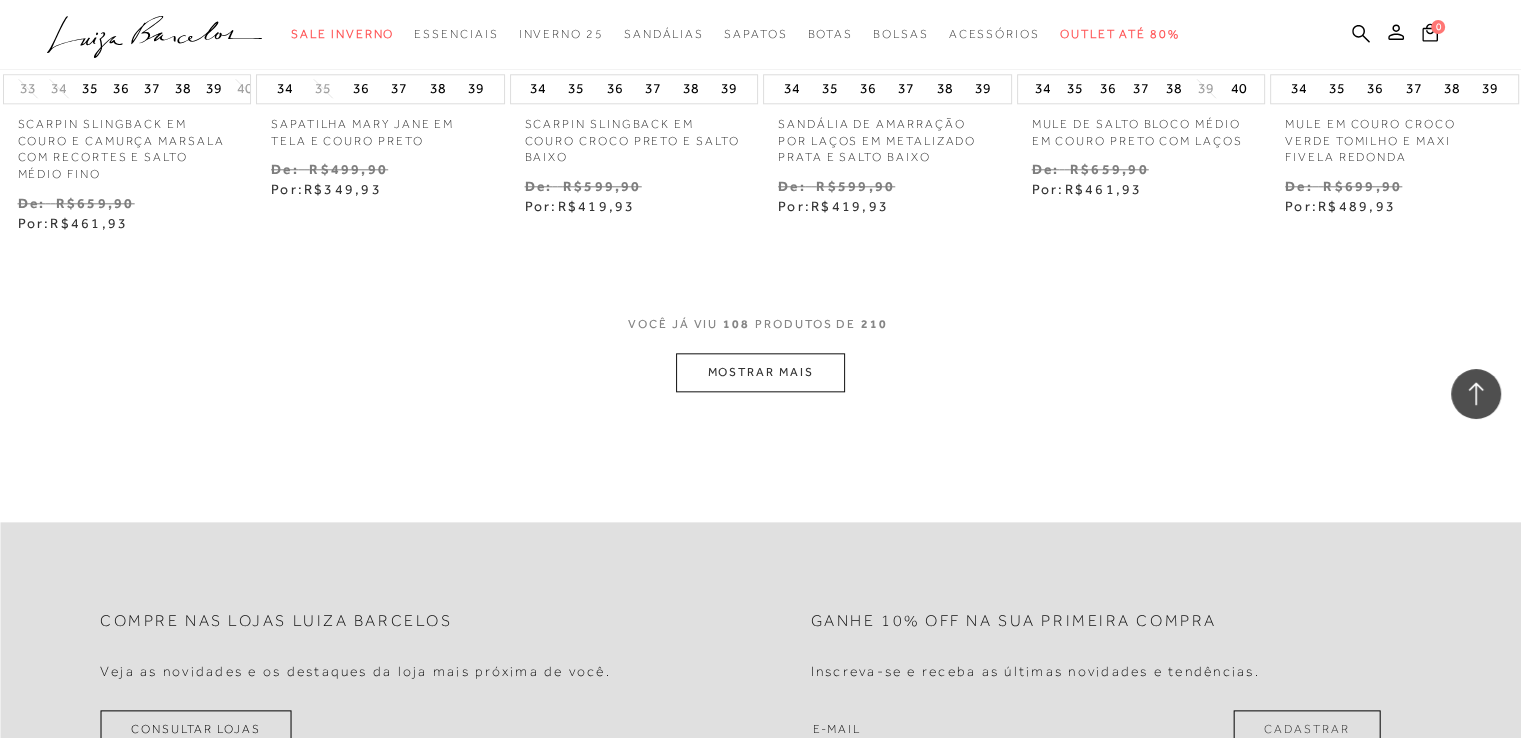 click on "MOSTRAR MAIS" at bounding box center (760, 372) 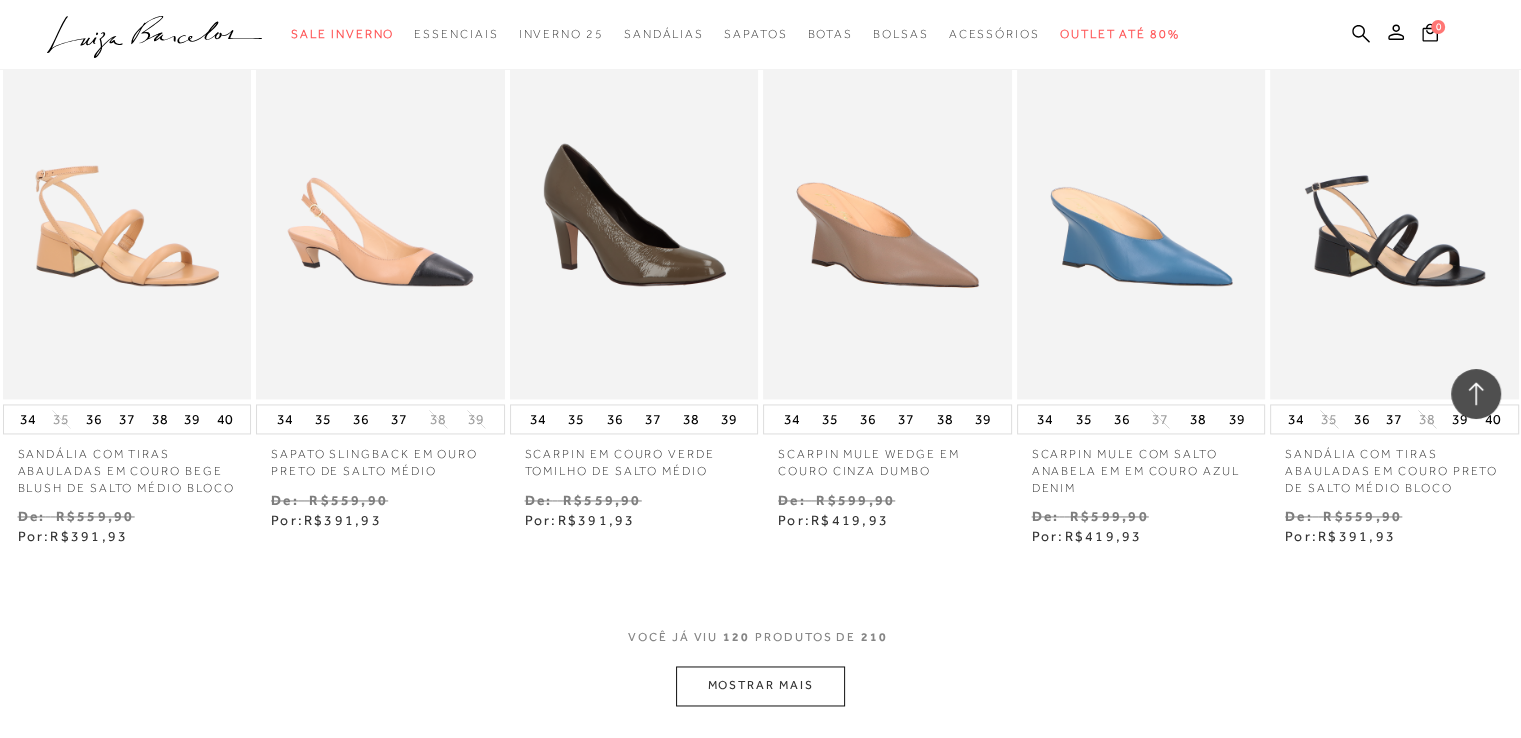 scroll, scrollTop: 10535, scrollLeft: 0, axis: vertical 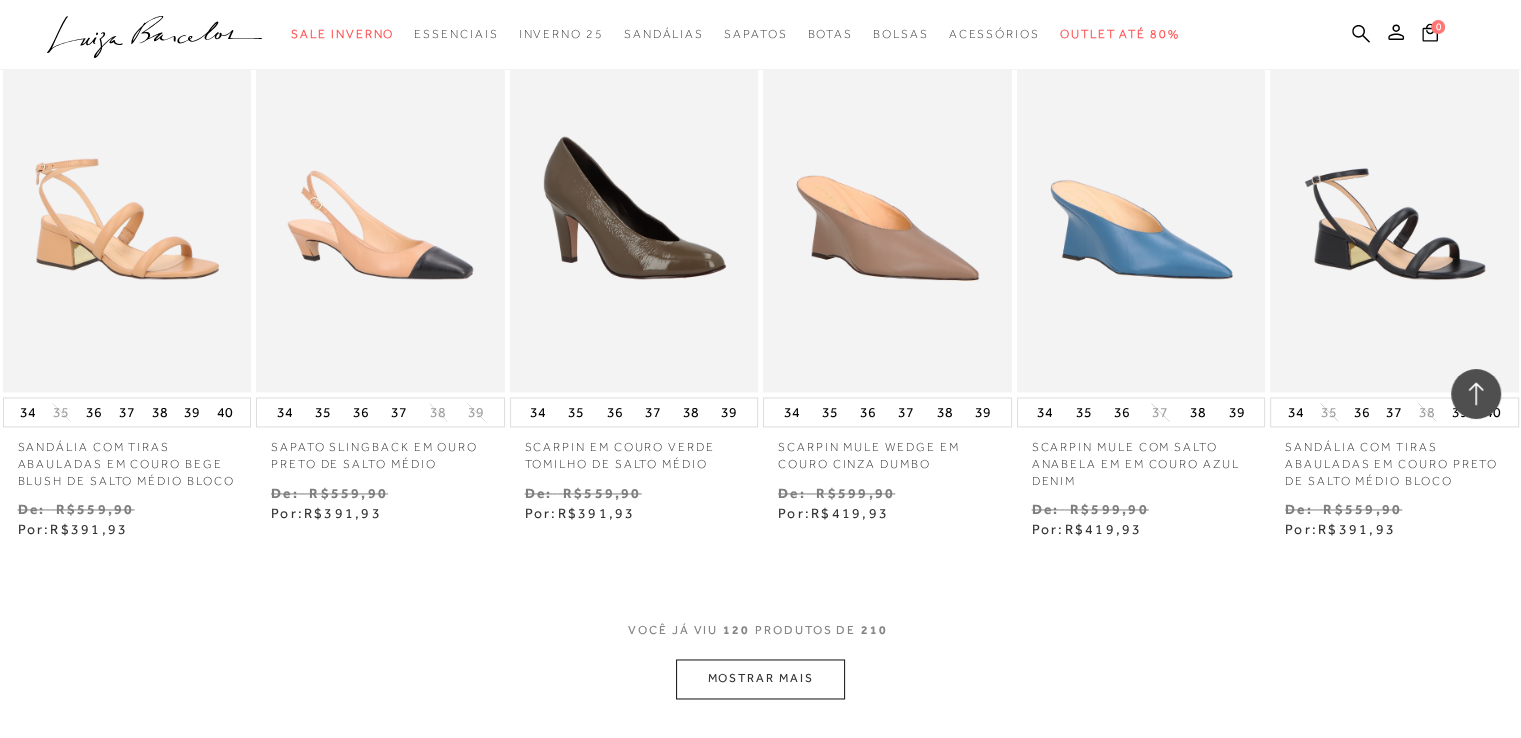 click on "MOSTRAR MAIS" at bounding box center (760, 678) 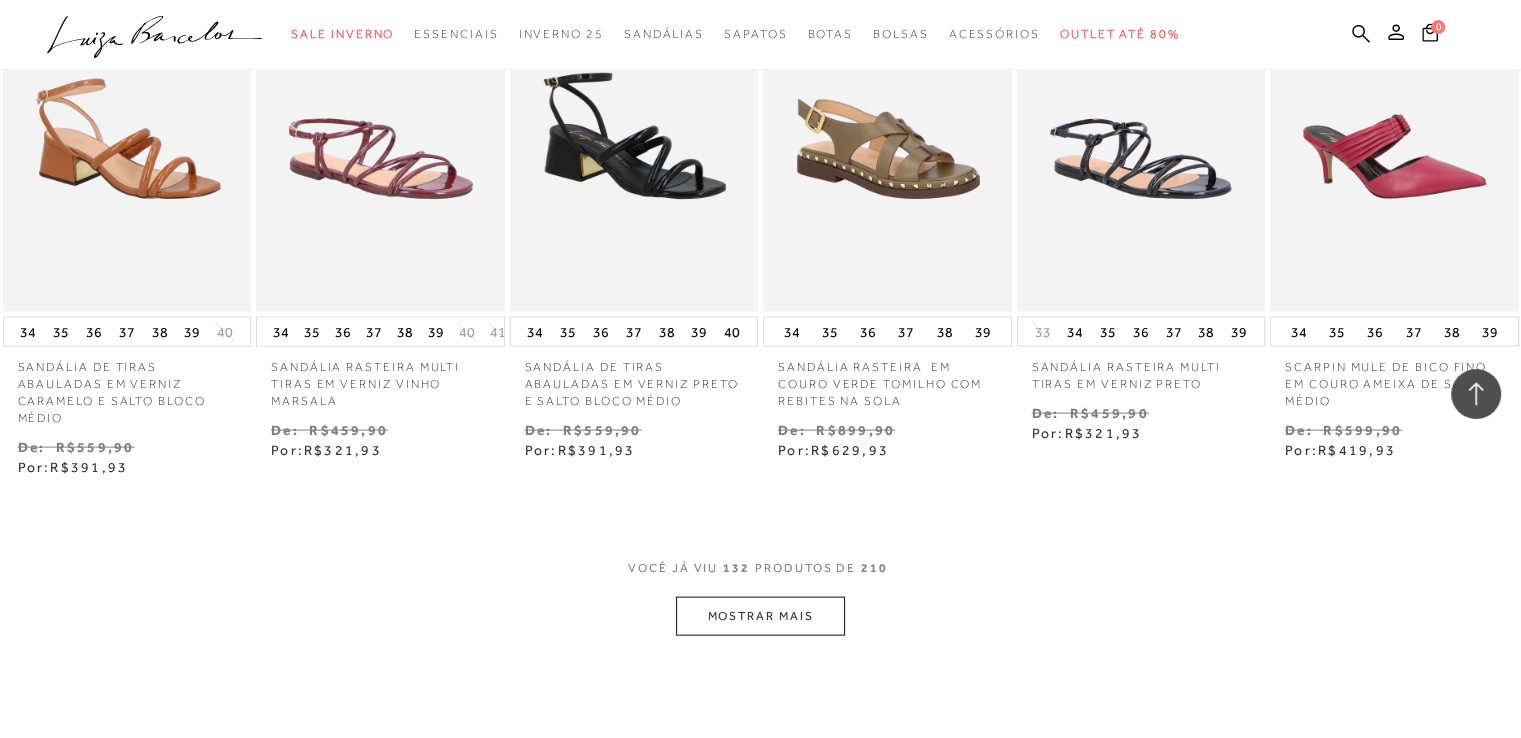 scroll, scrollTop: 11696, scrollLeft: 0, axis: vertical 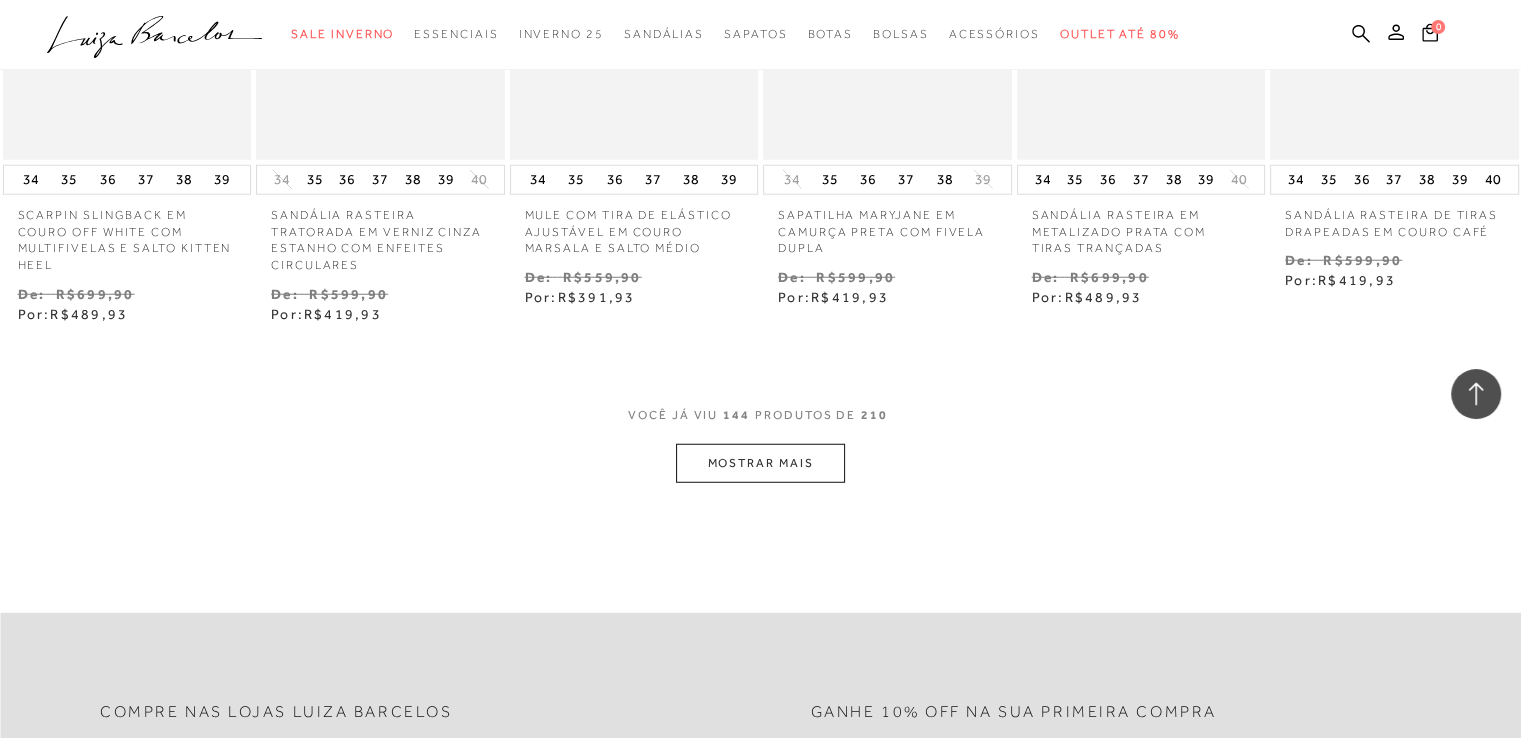 click on "MOSTRAR MAIS" at bounding box center (760, 463) 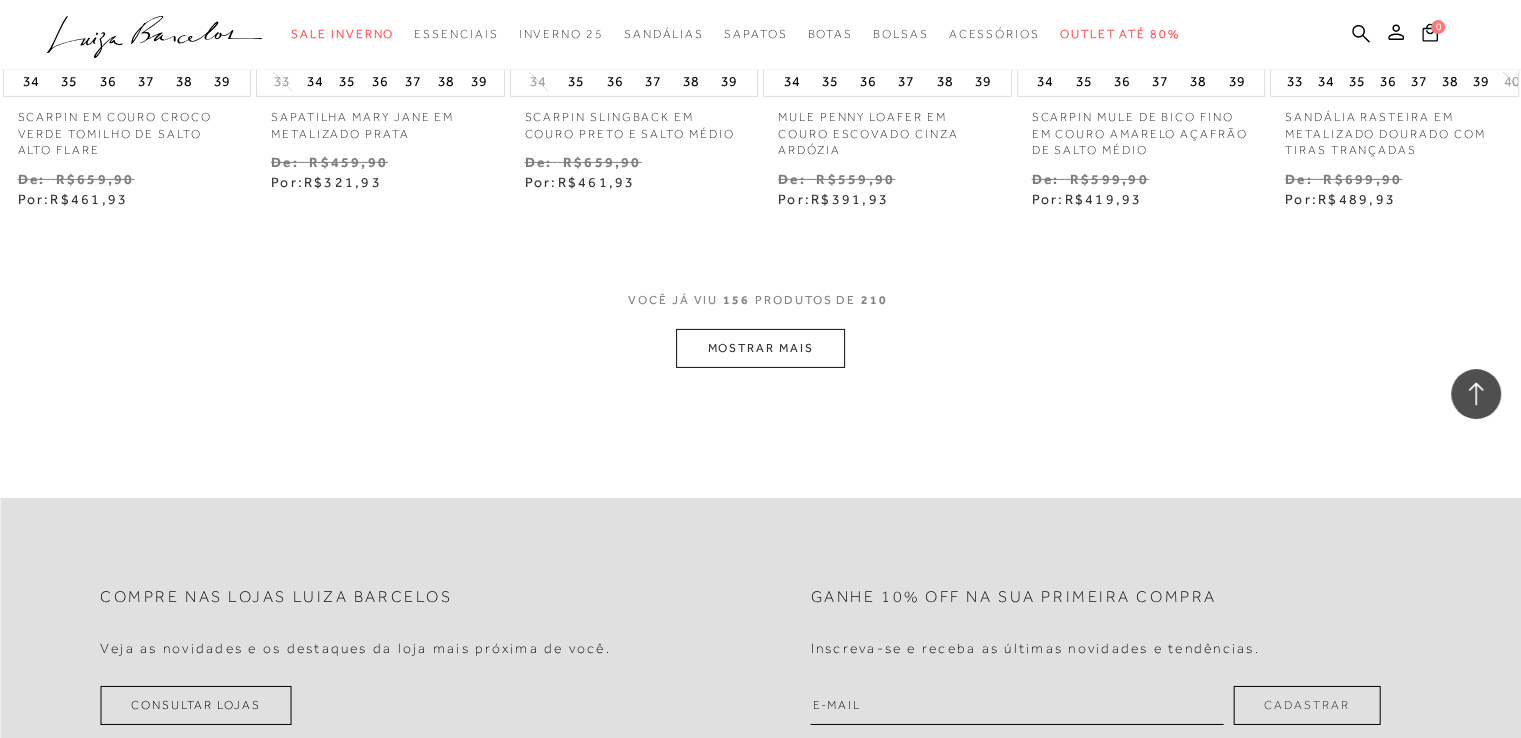 scroll, scrollTop: 14168, scrollLeft: 0, axis: vertical 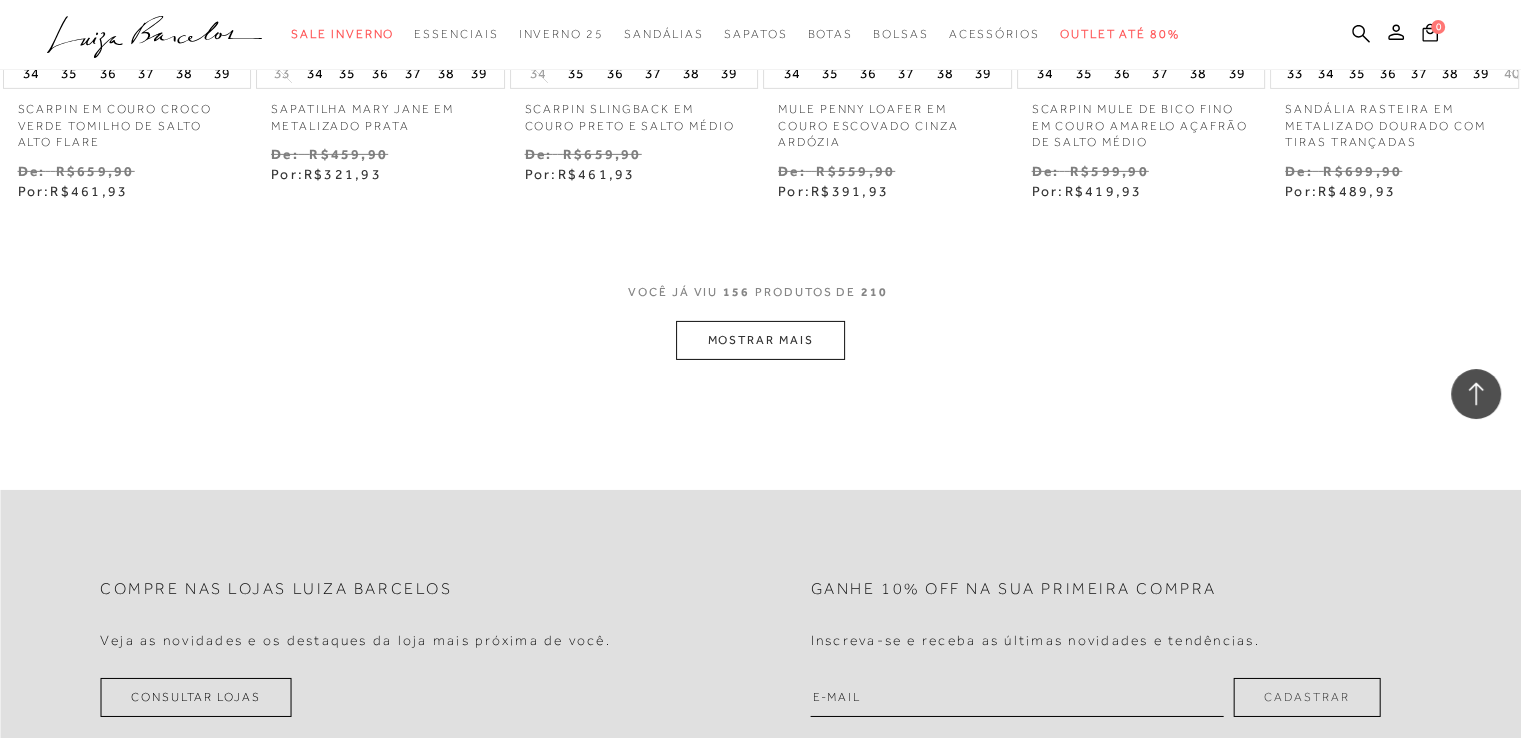 click on "MOSTRAR MAIS" at bounding box center (760, 340) 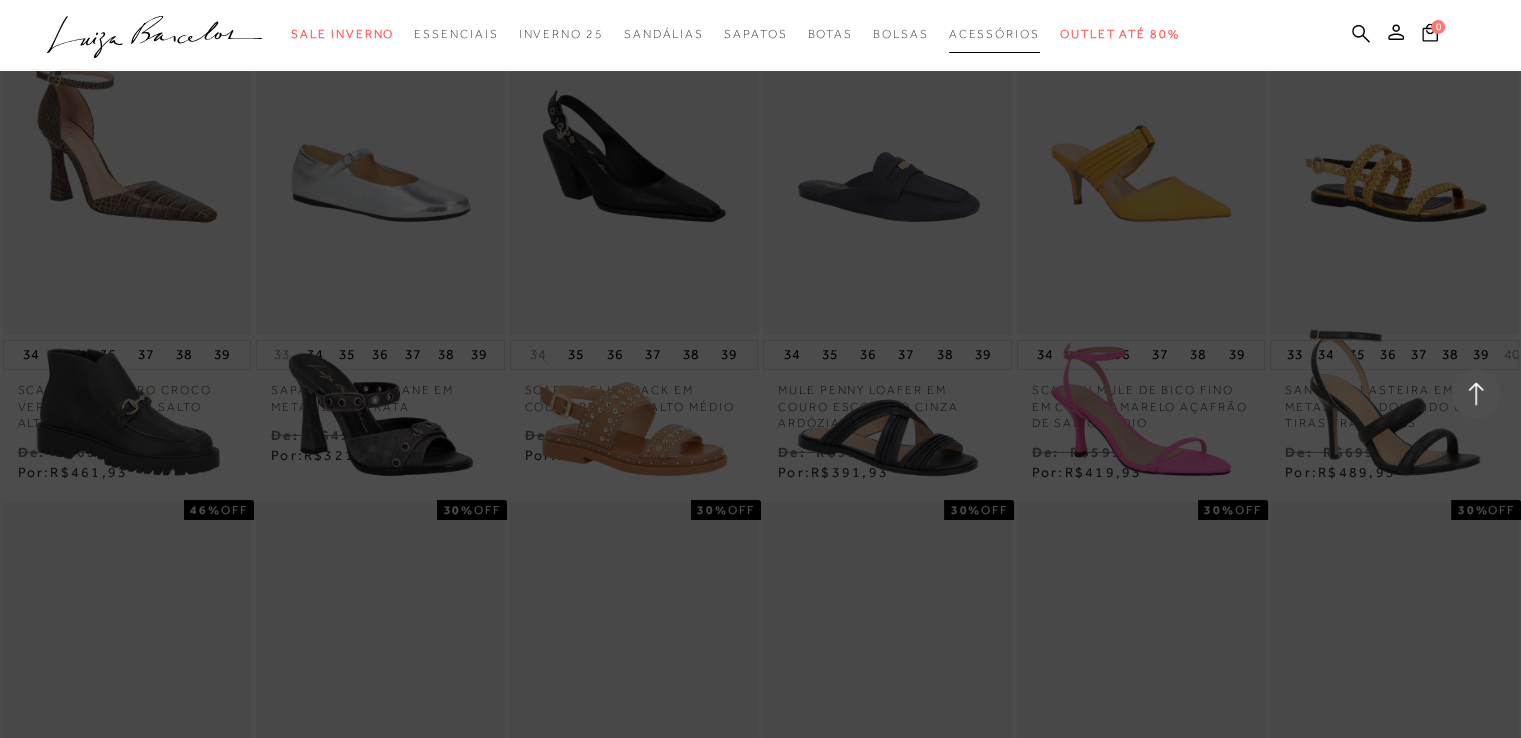 scroll, scrollTop: 14288, scrollLeft: 0, axis: vertical 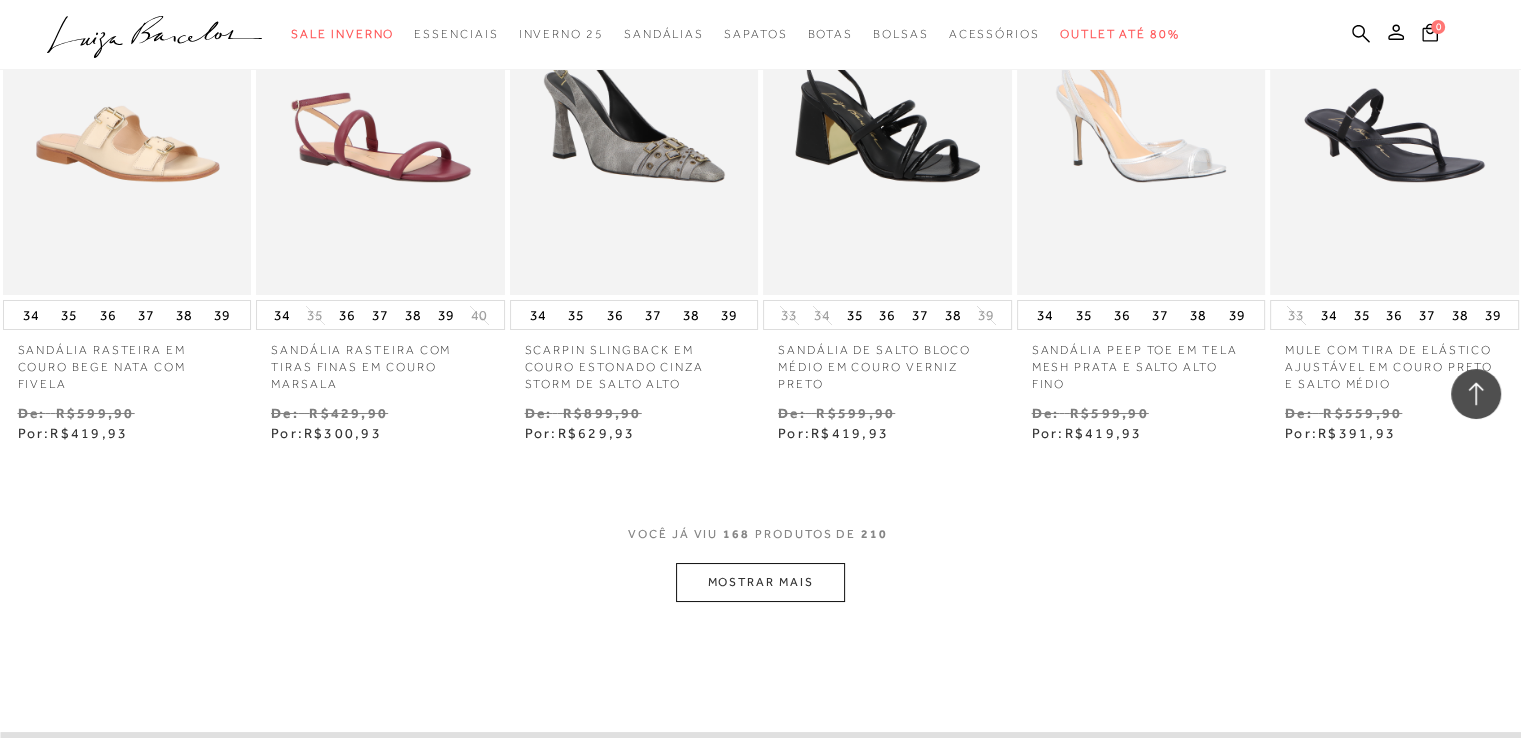 click on "MOSTRAR MAIS" at bounding box center [760, 582] 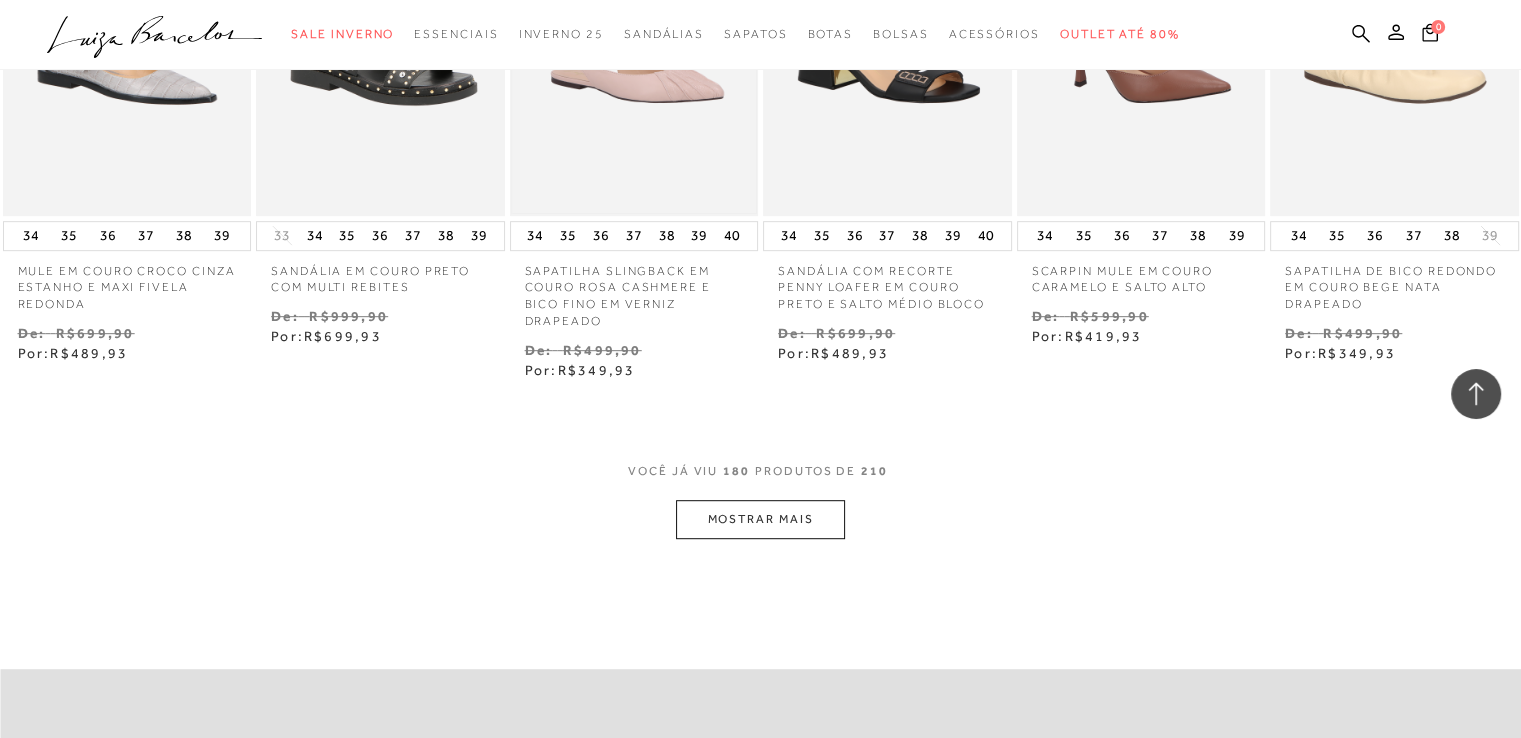 scroll, scrollTop: 16187, scrollLeft: 0, axis: vertical 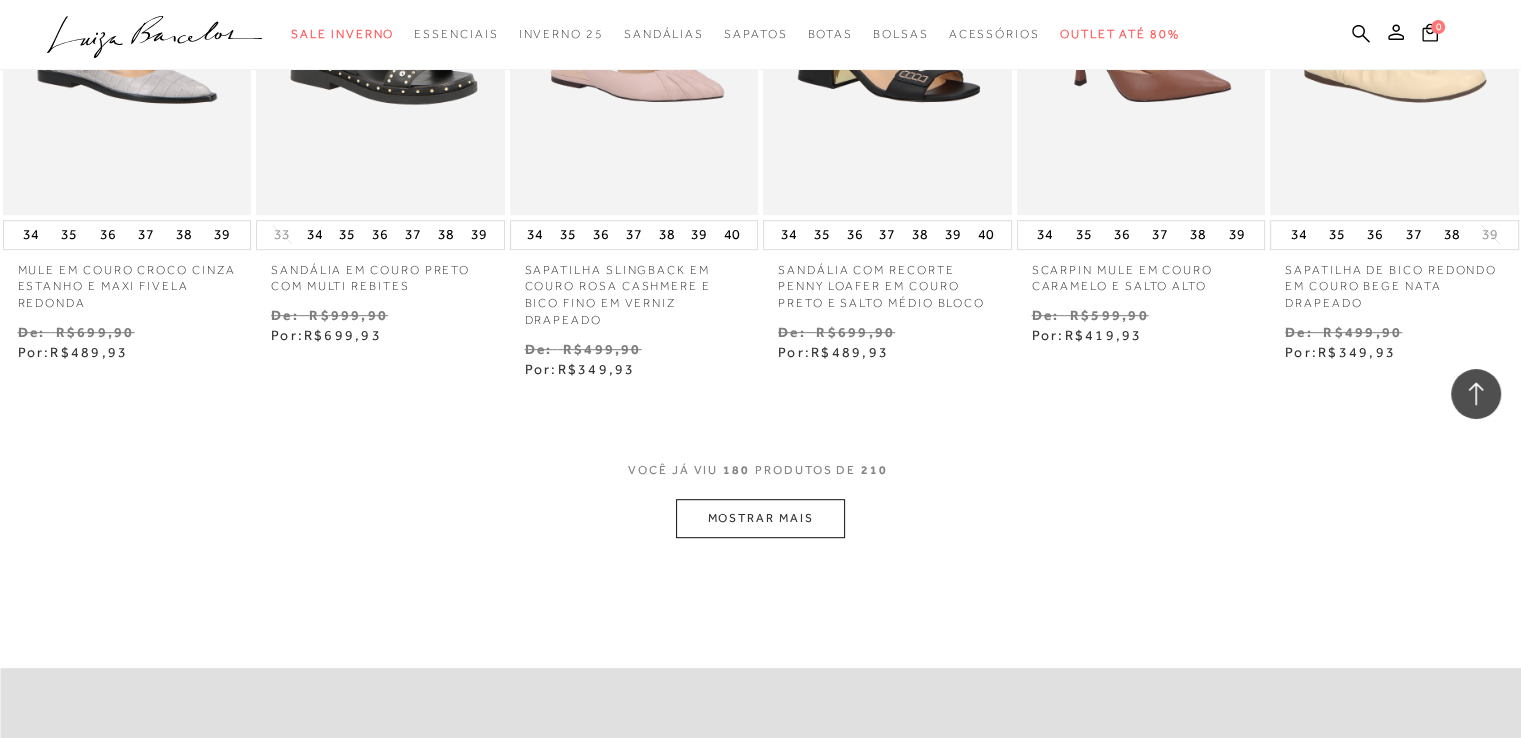 click on "MOSTRAR MAIS" at bounding box center [760, 518] 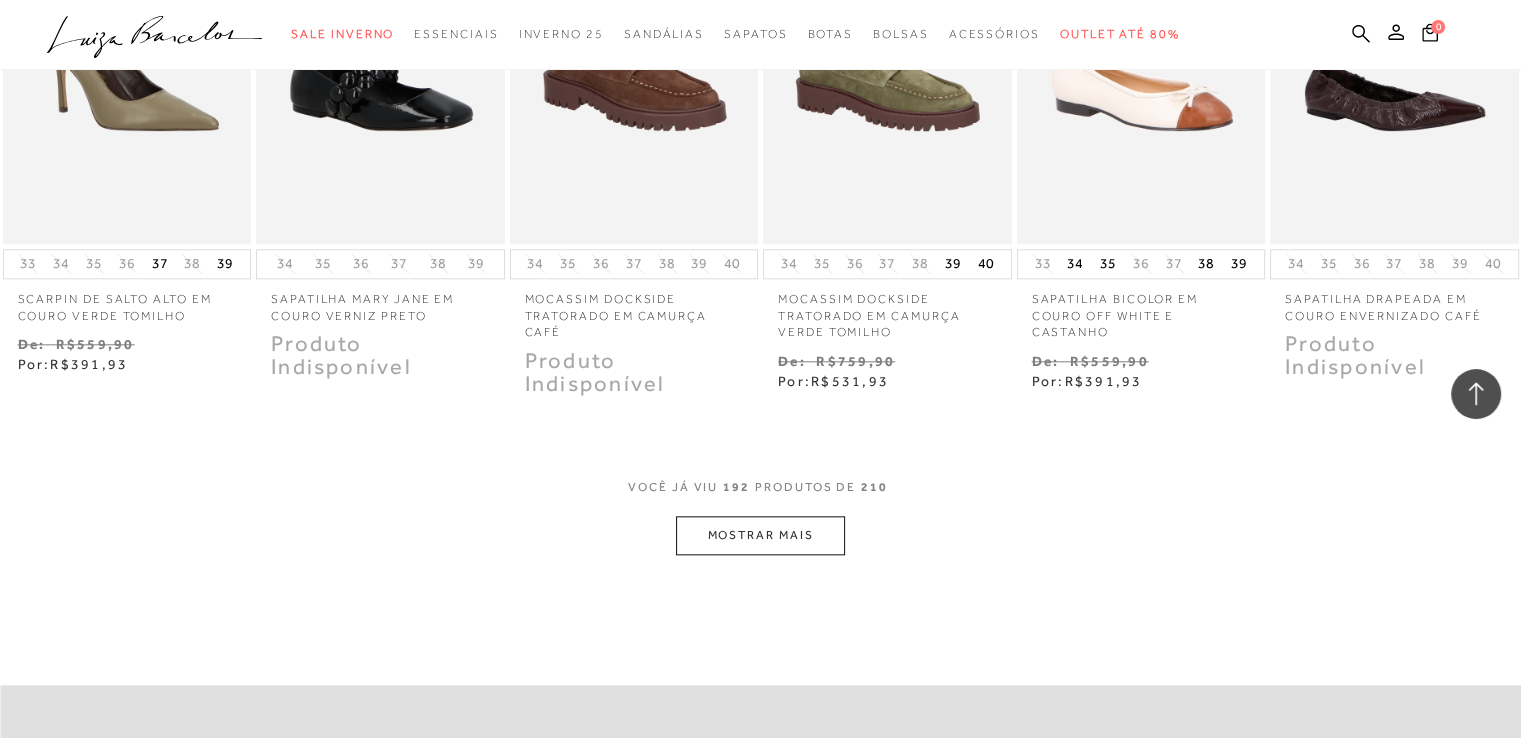 scroll, scrollTop: 17258, scrollLeft: 0, axis: vertical 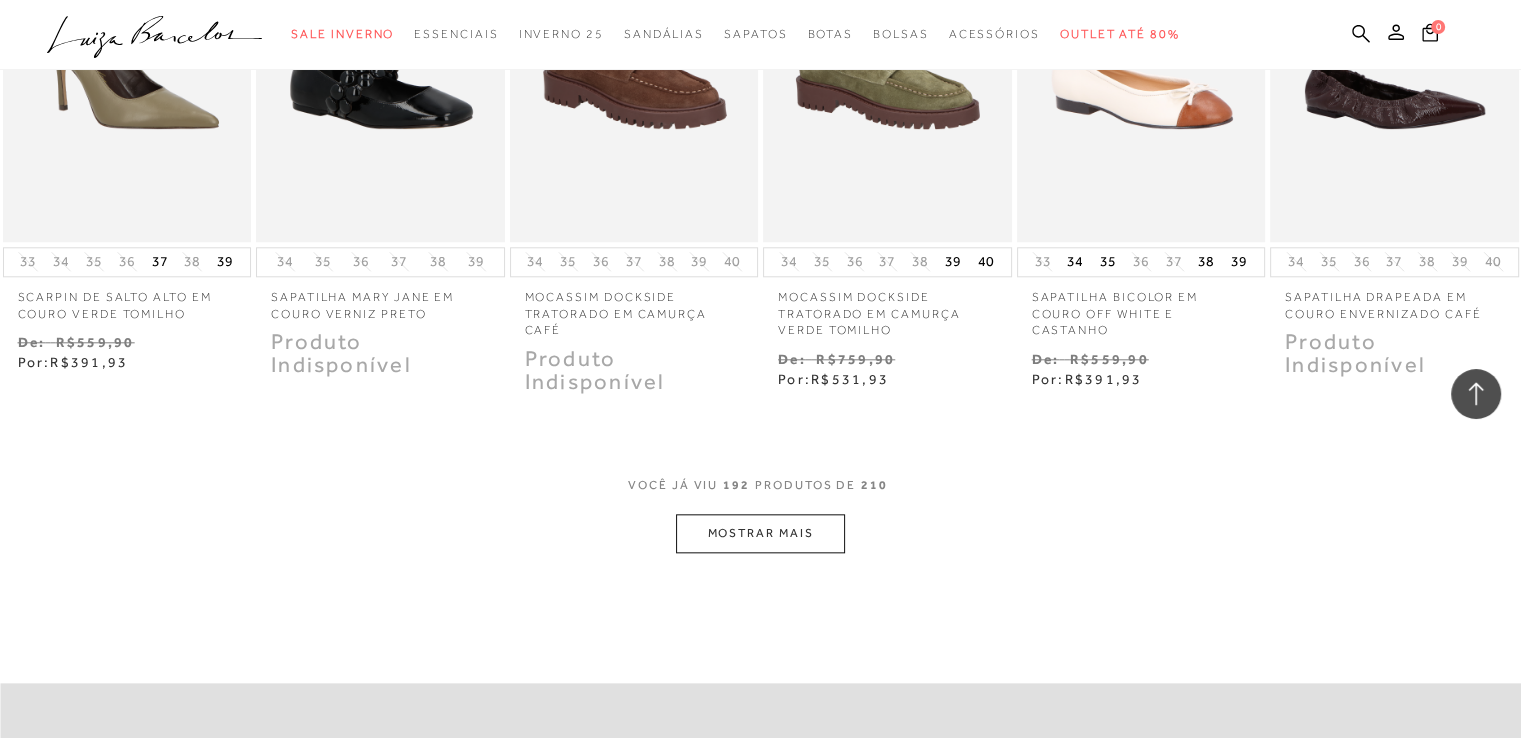 click on "MOSTRAR MAIS" at bounding box center (760, 533) 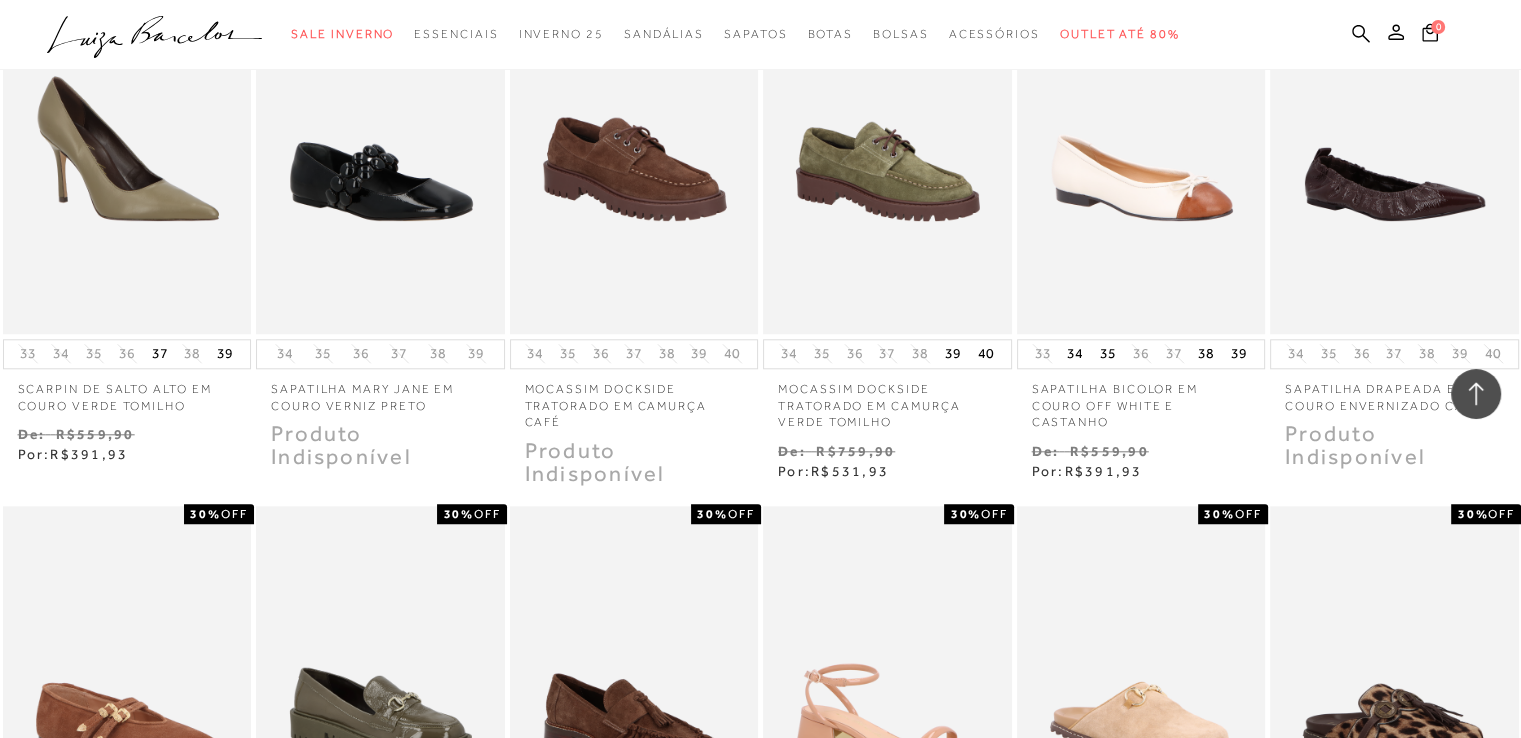 scroll, scrollTop: 17695, scrollLeft: 0, axis: vertical 